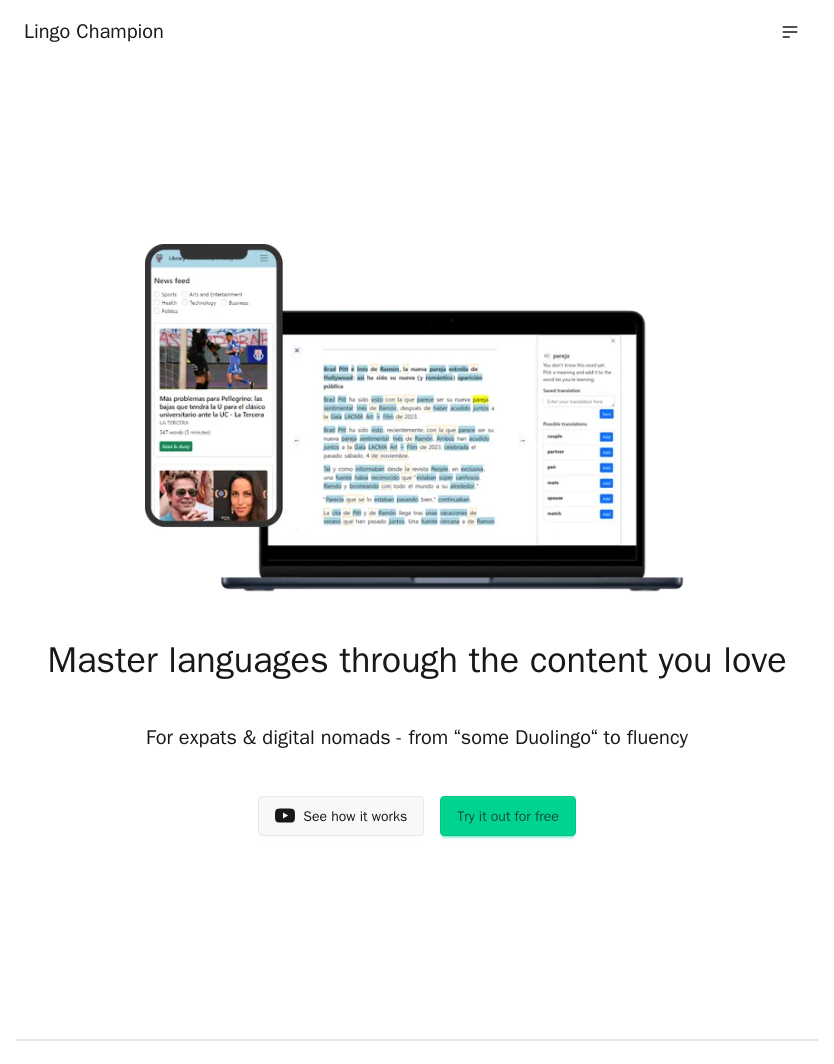 scroll, scrollTop: 0, scrollLeft: 0, axis: both 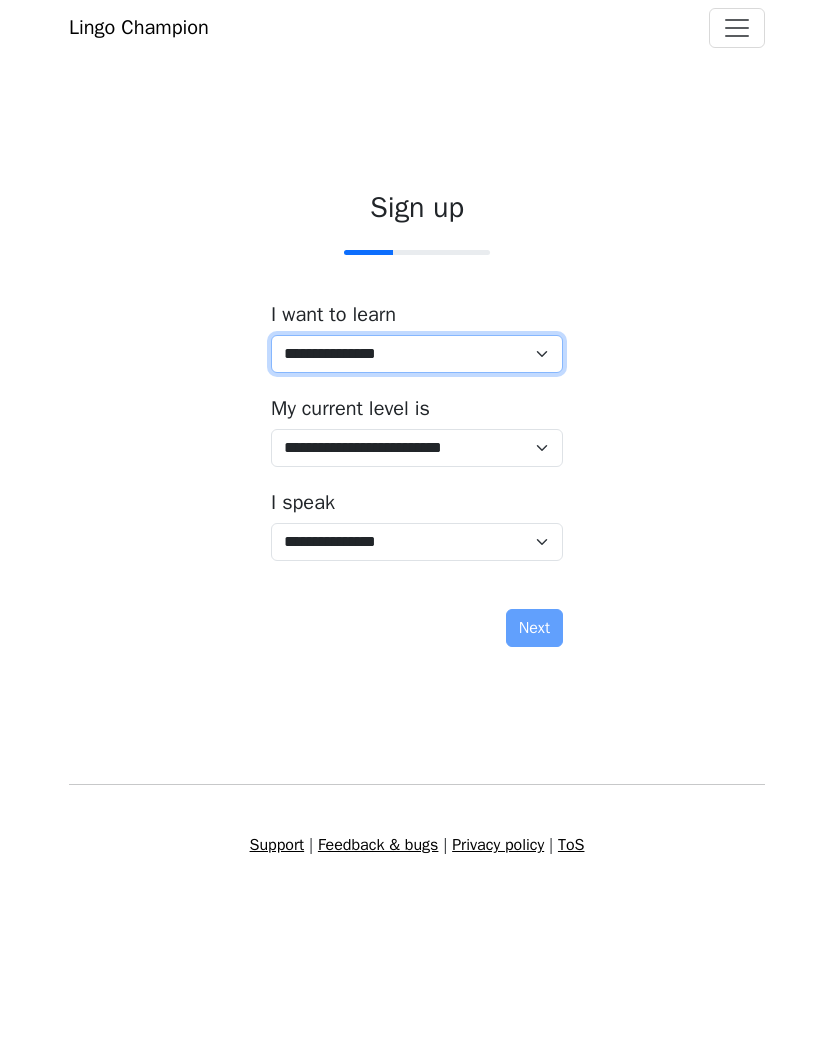 click on "**********" at bounding box center (417, 354) 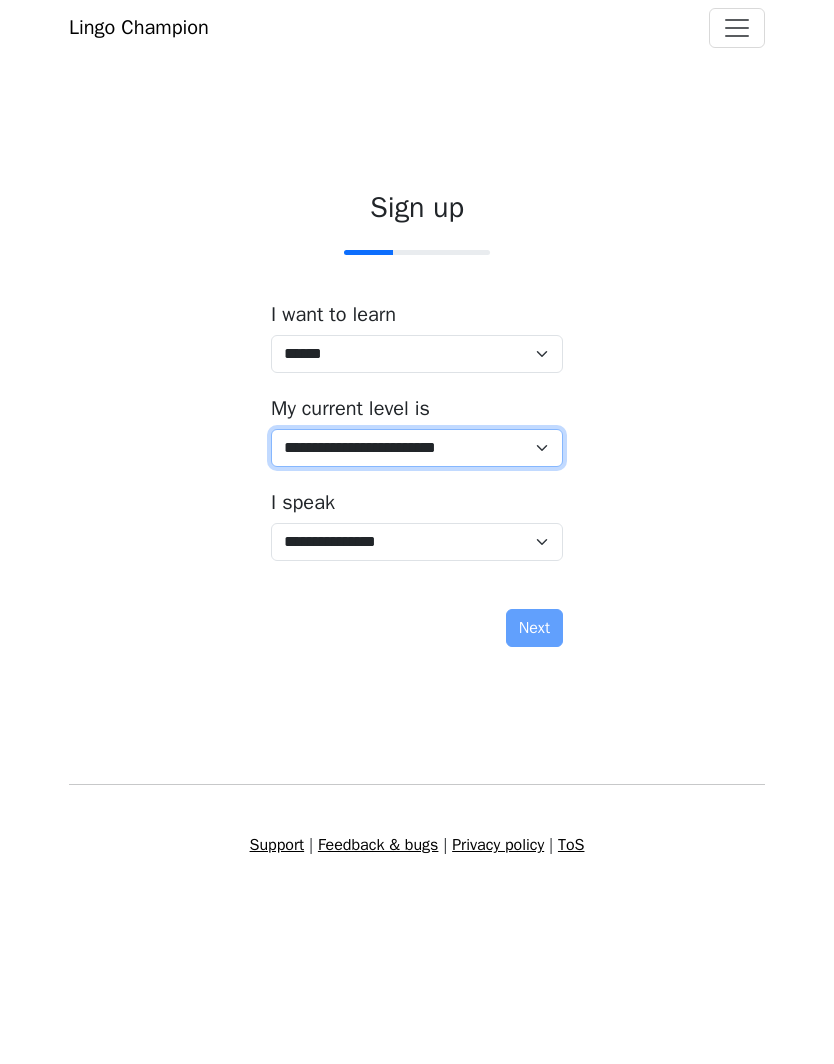 click on "**********" at bounding box center (417, 448) 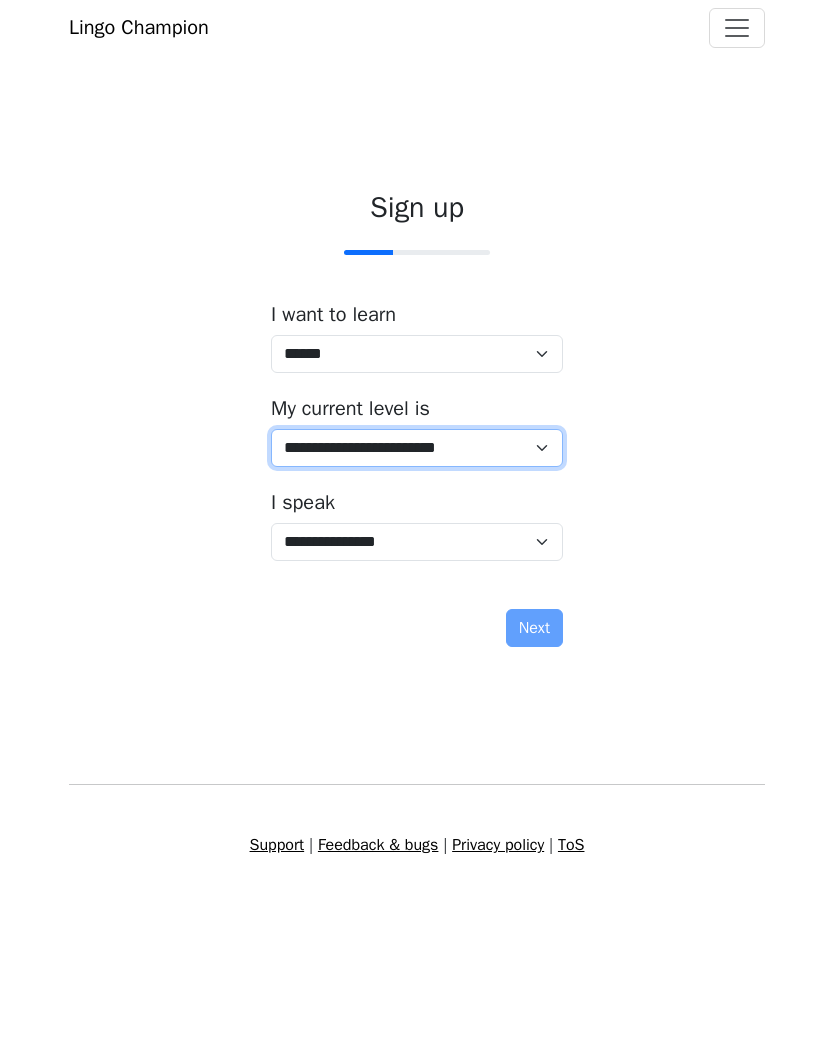 select on "*" 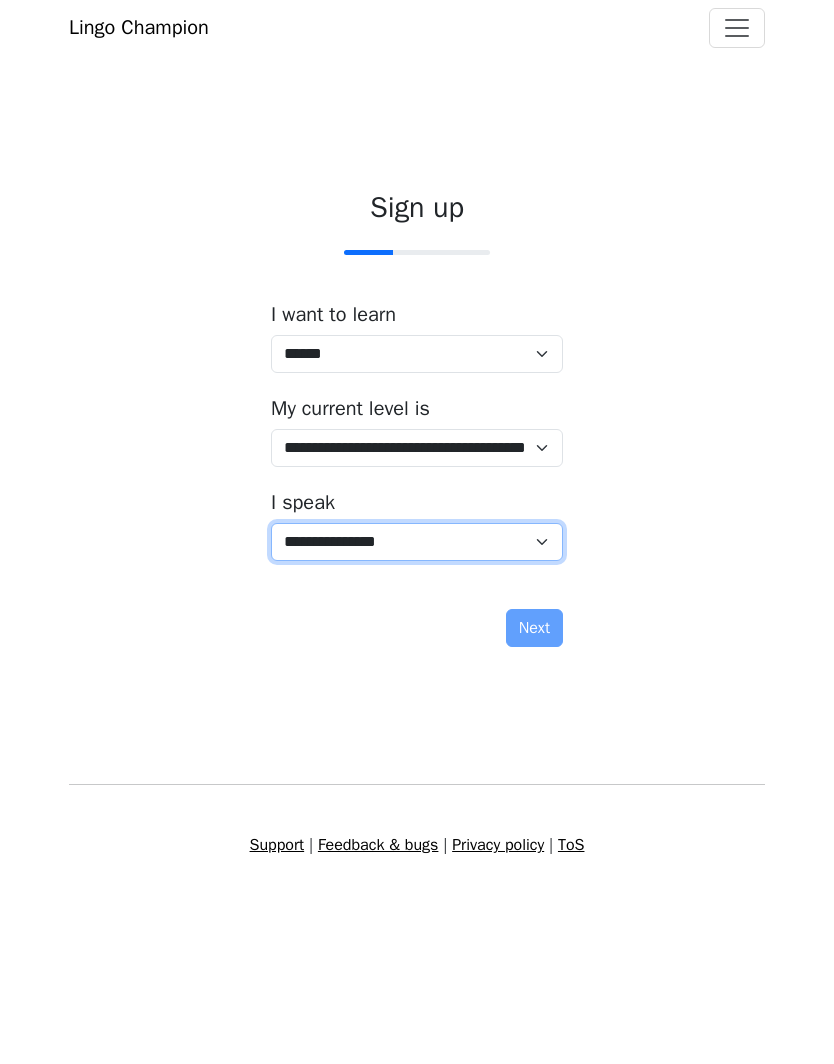 click on "**********" at bounding box center [417, 542] 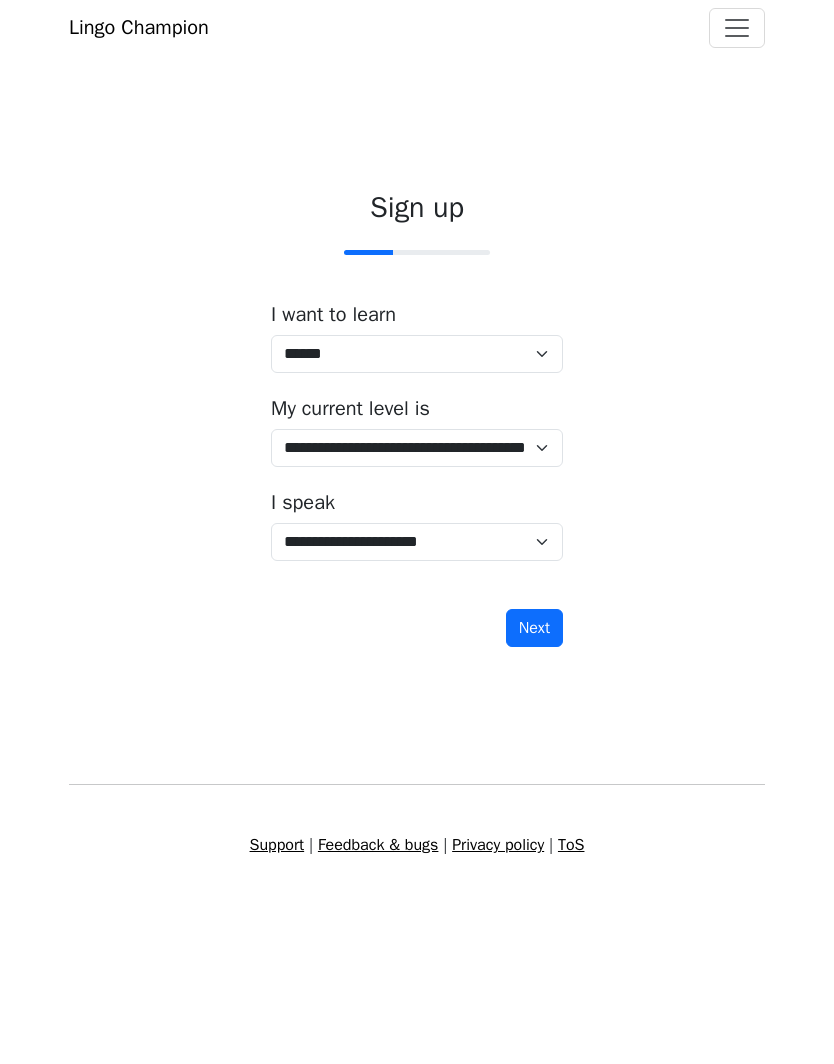 click on "Next" at bounding box center (534, 628) 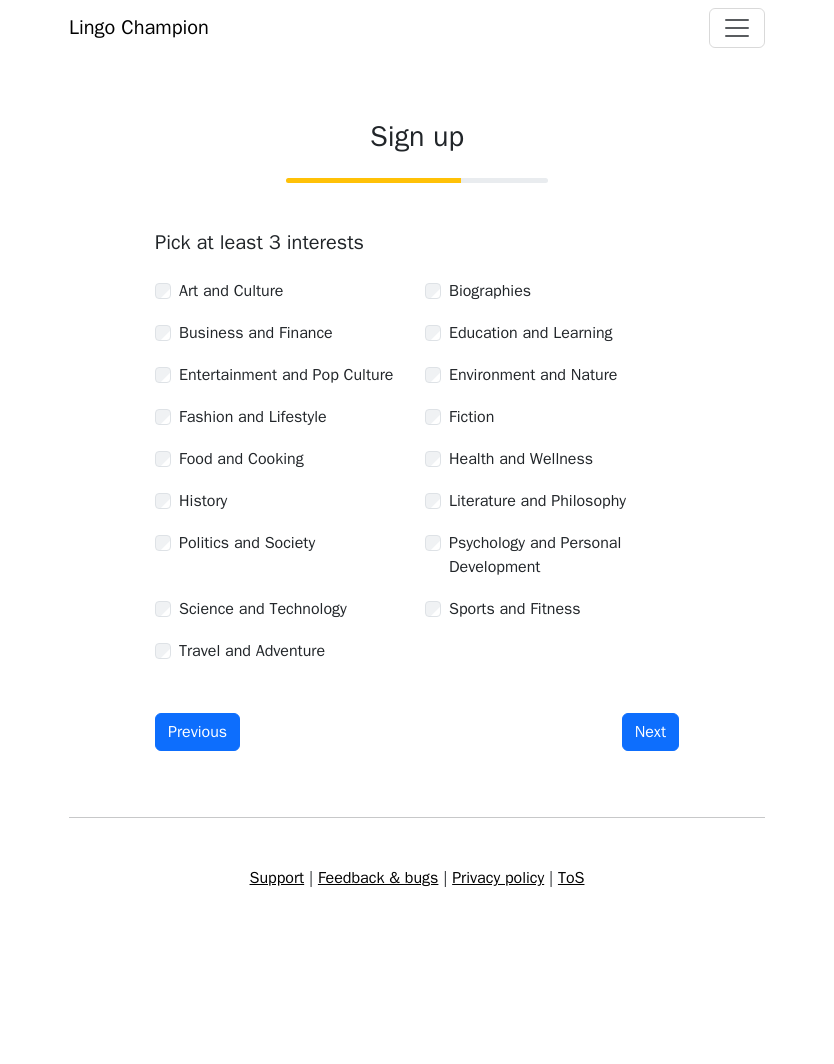 click on "Next" at bounding box center [650, 732] 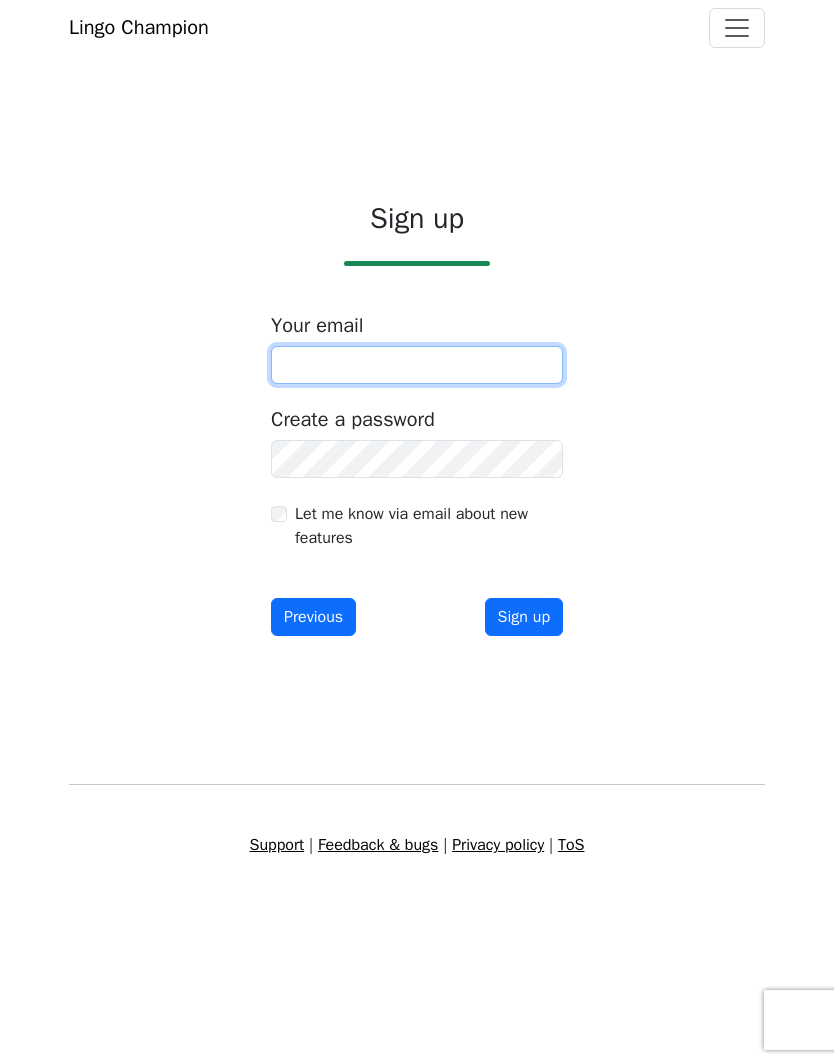 click at bounding box center [417, 365] 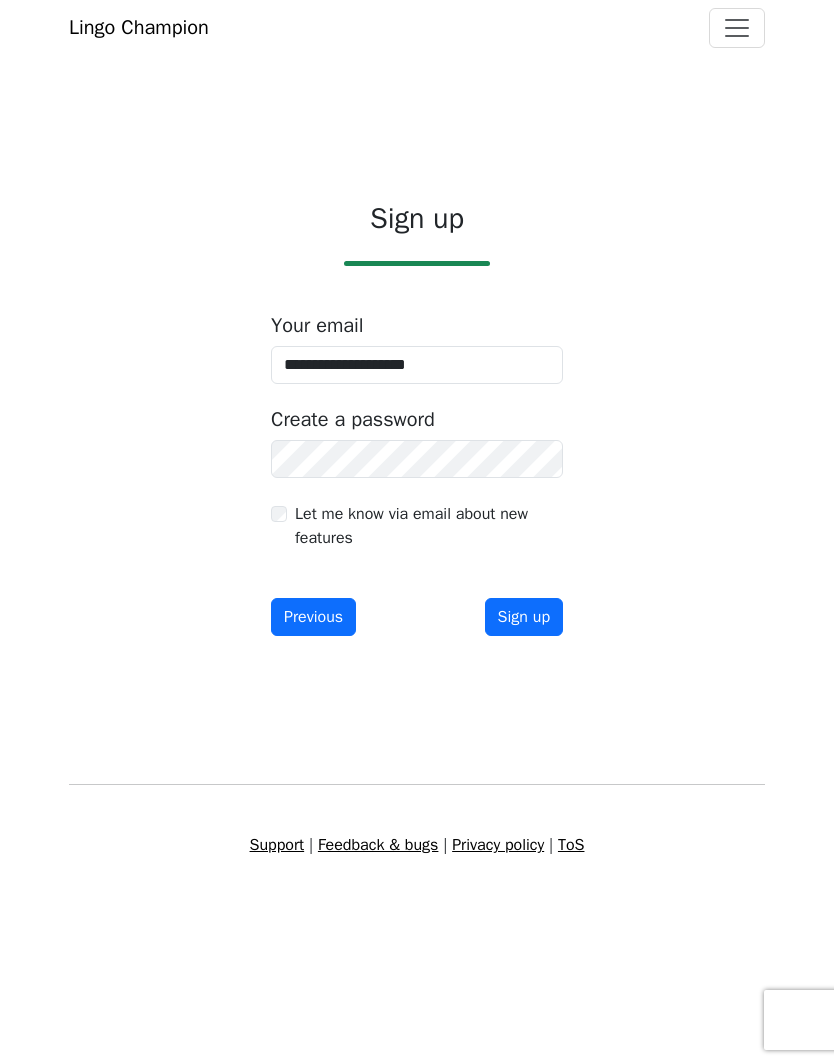 click on "Sign up" at bounding box center [524, 617] 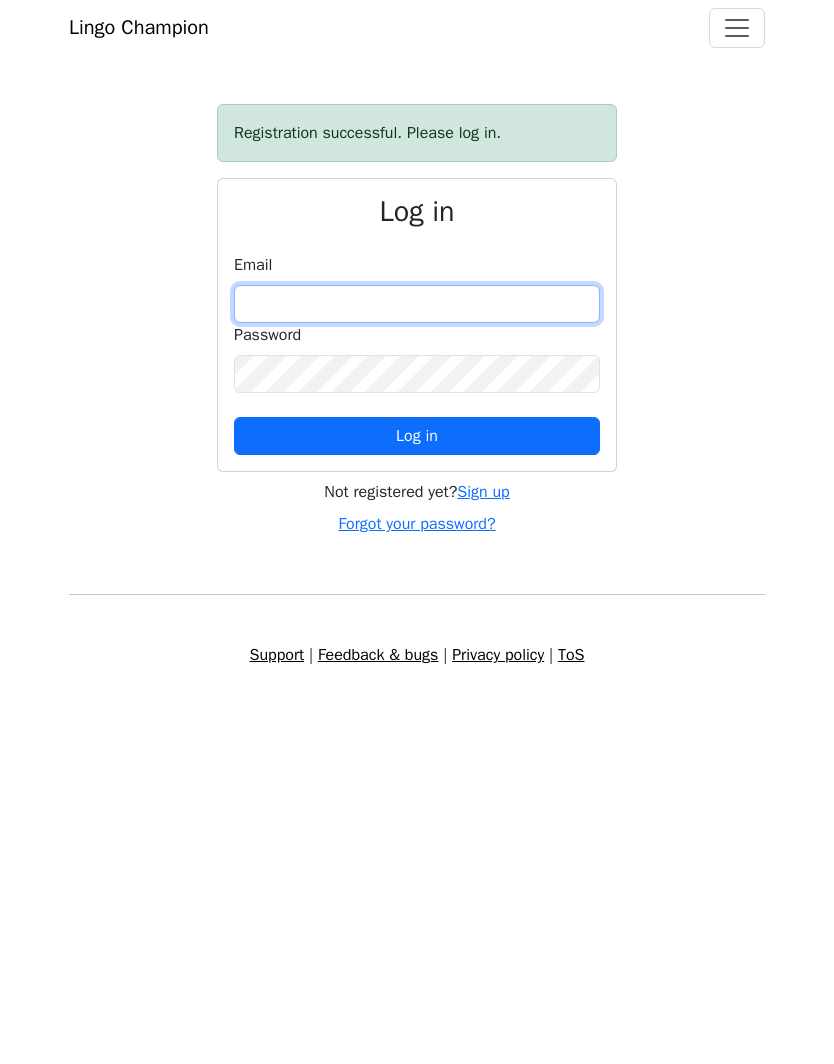 click at bounding box center [417, 304] 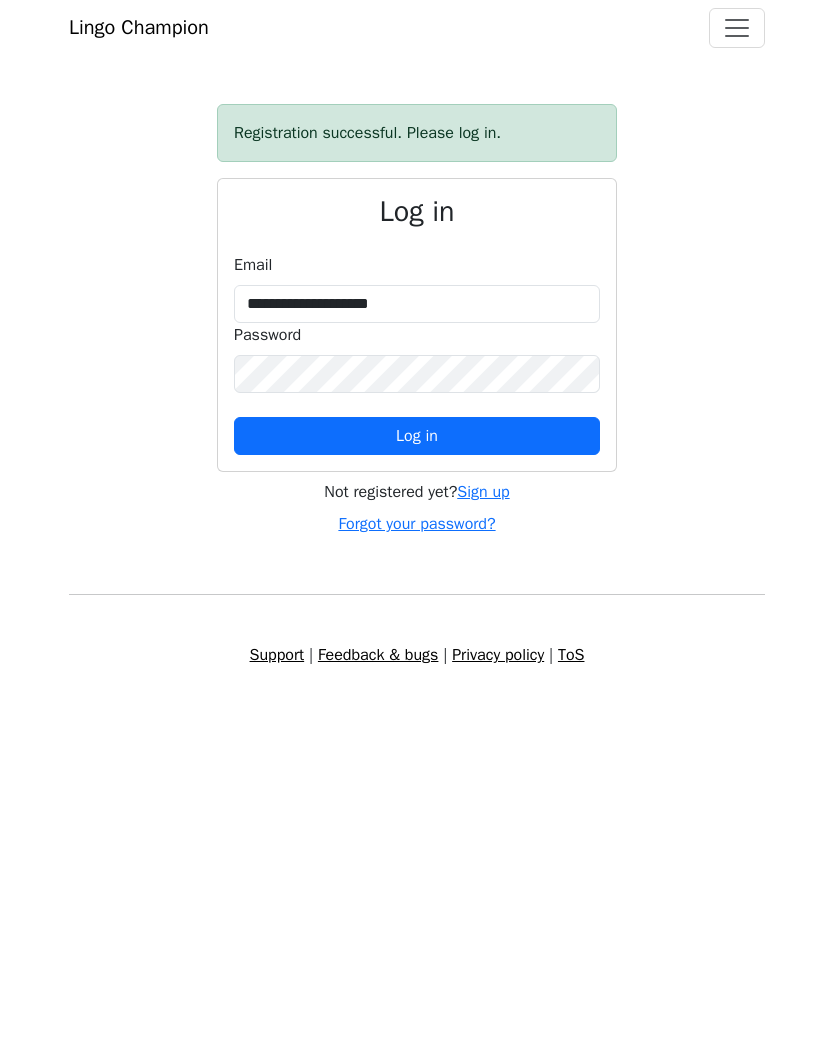 click on "Log in" at bounding box center (417, 436) 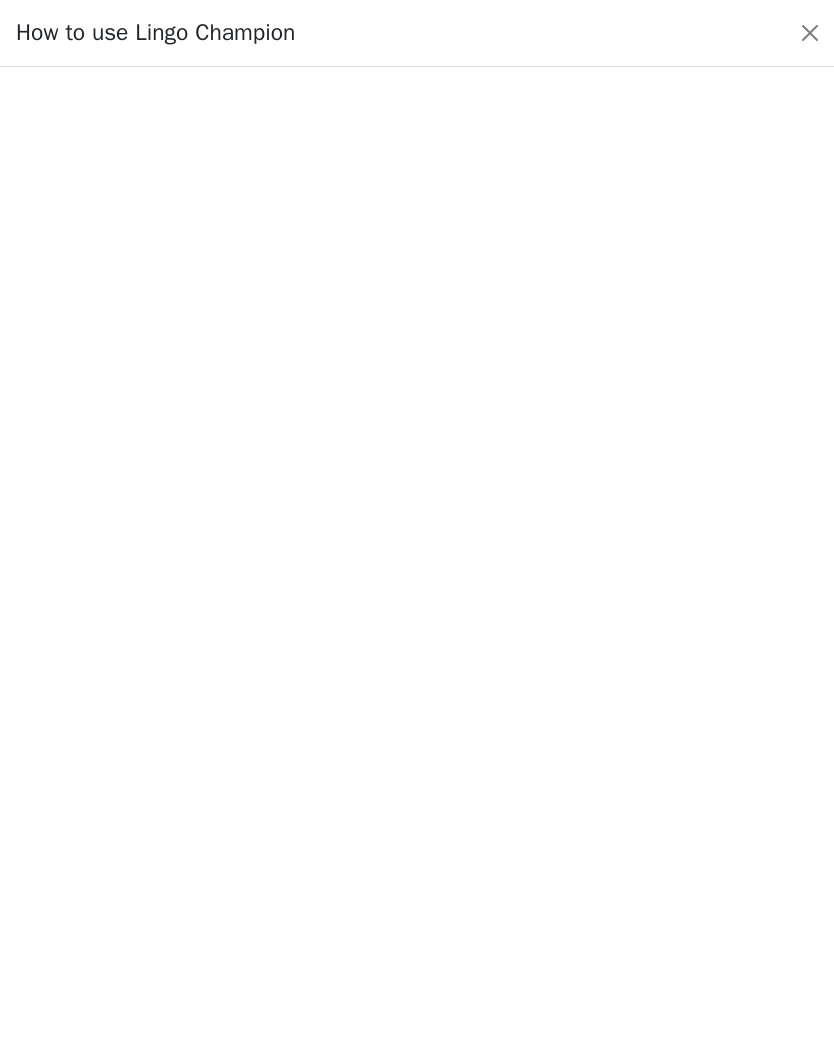 click at bounding box center (417, 565) 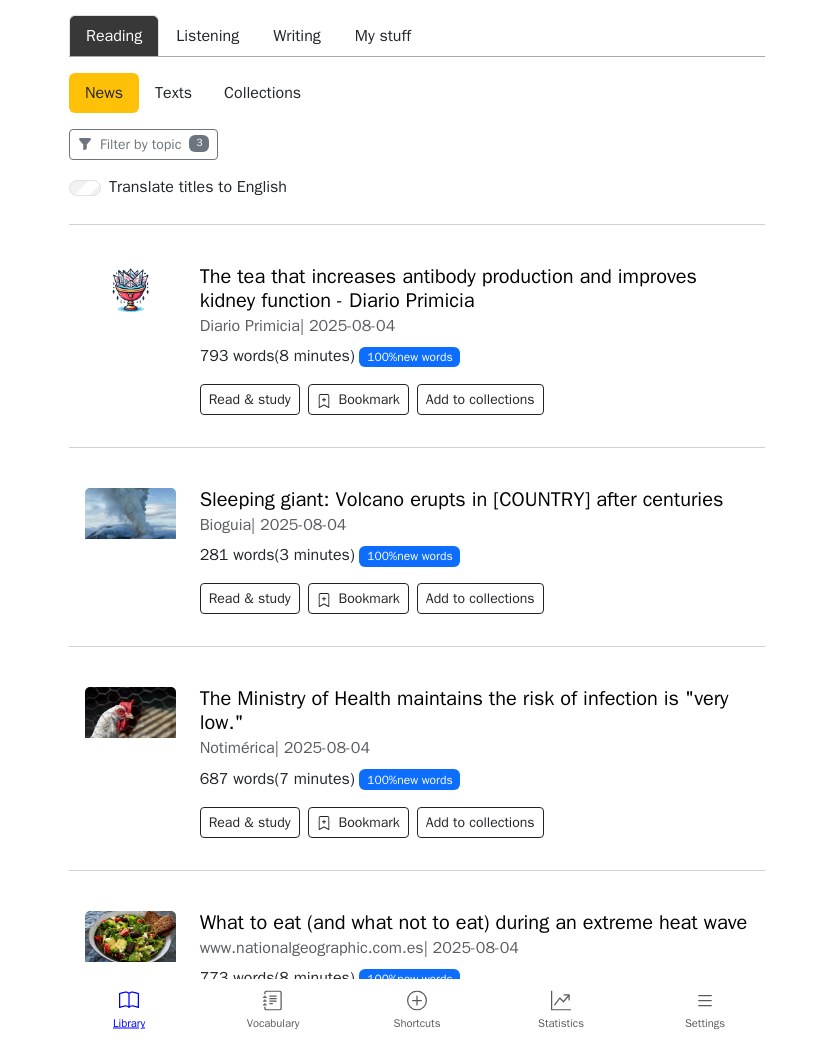 scroll, scrollTop: 276, scrollLeft: 0, axis: vertical 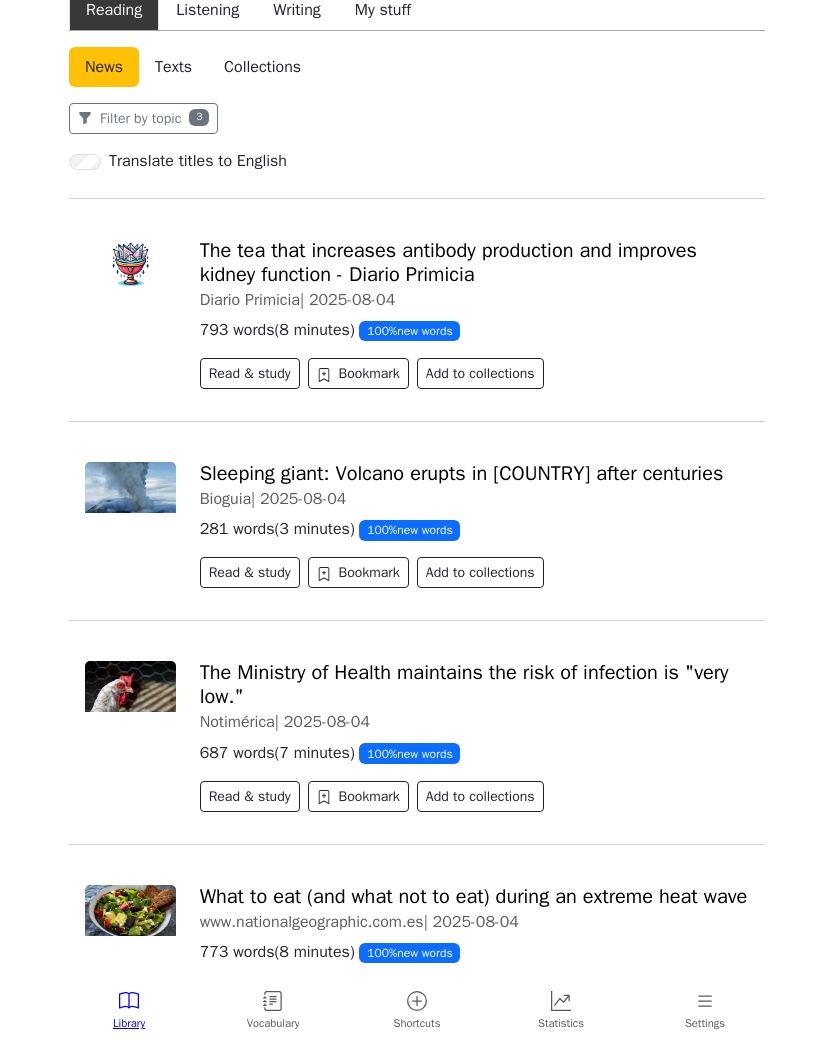 click on "Read & study" at bounding box center (250, 796) 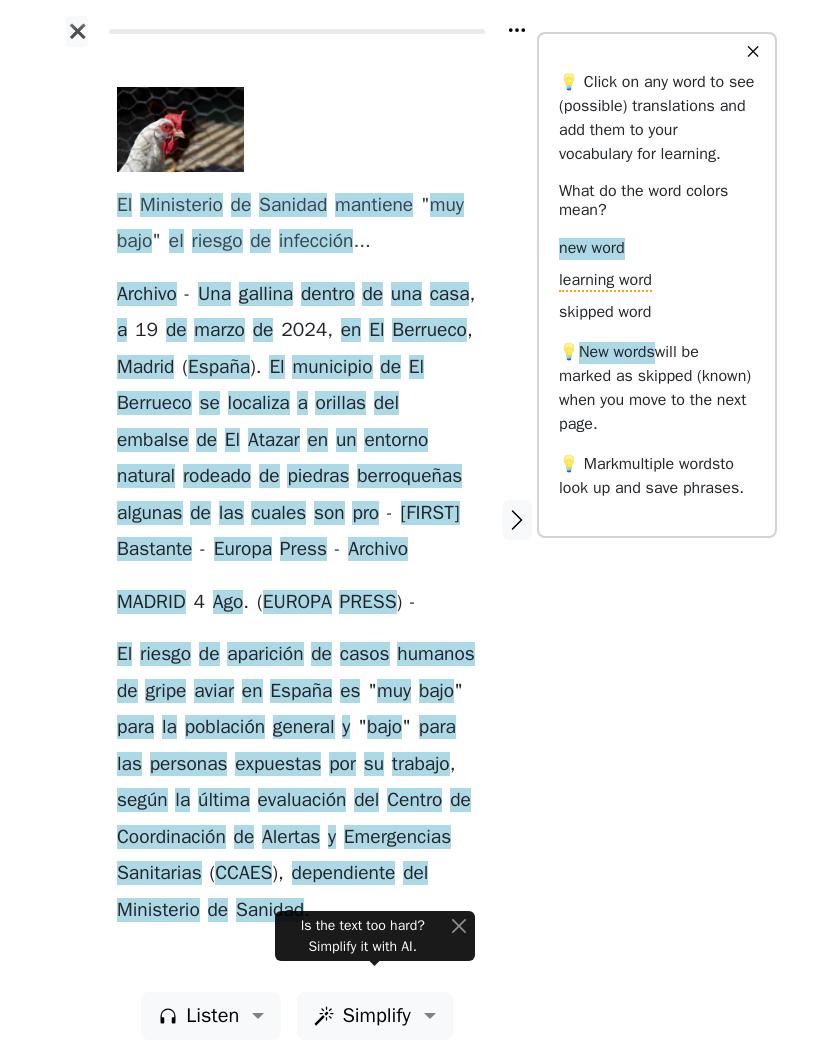 click on "gallina" at bounding box center [266, 295] 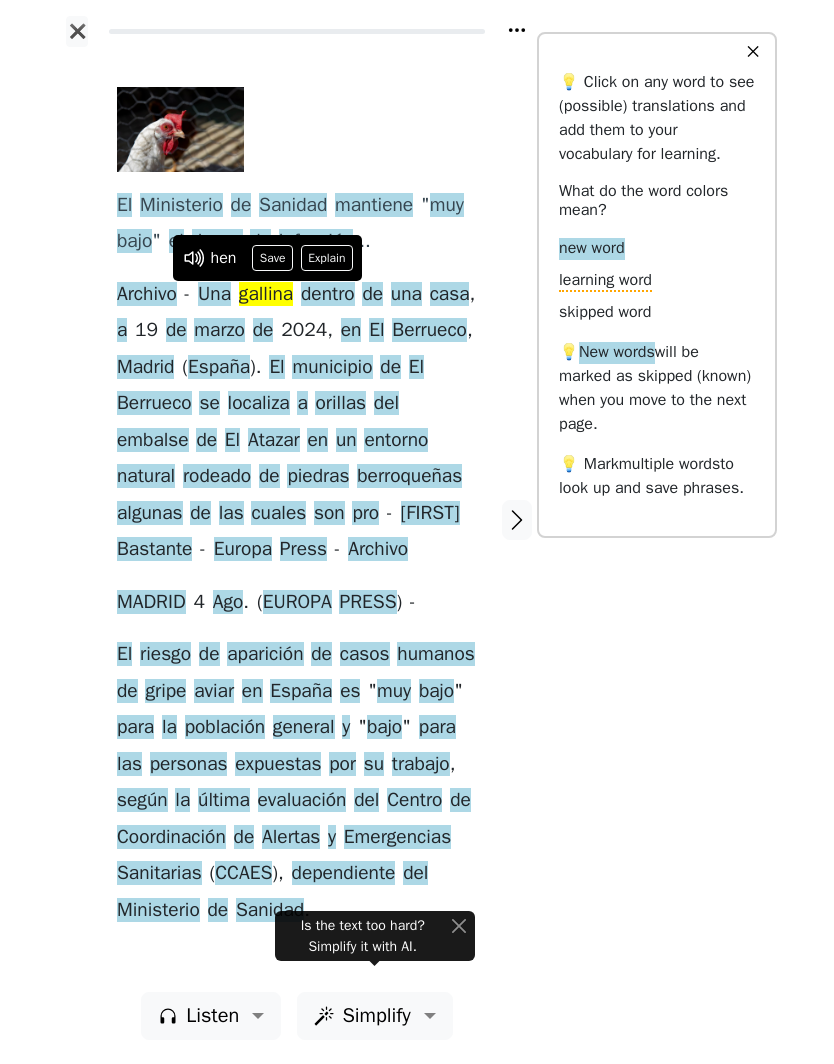 click on "Explain" at bounding box center (327, 258) 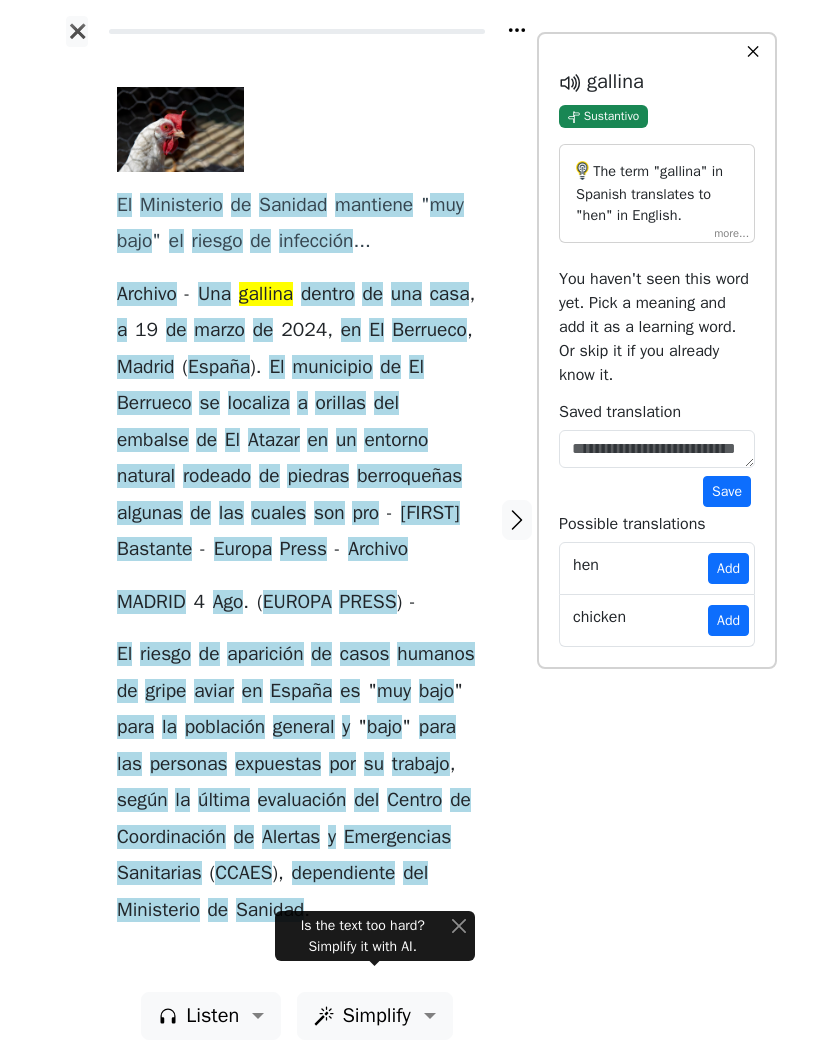 click on "hen Add" at bounding box center [657, 568] 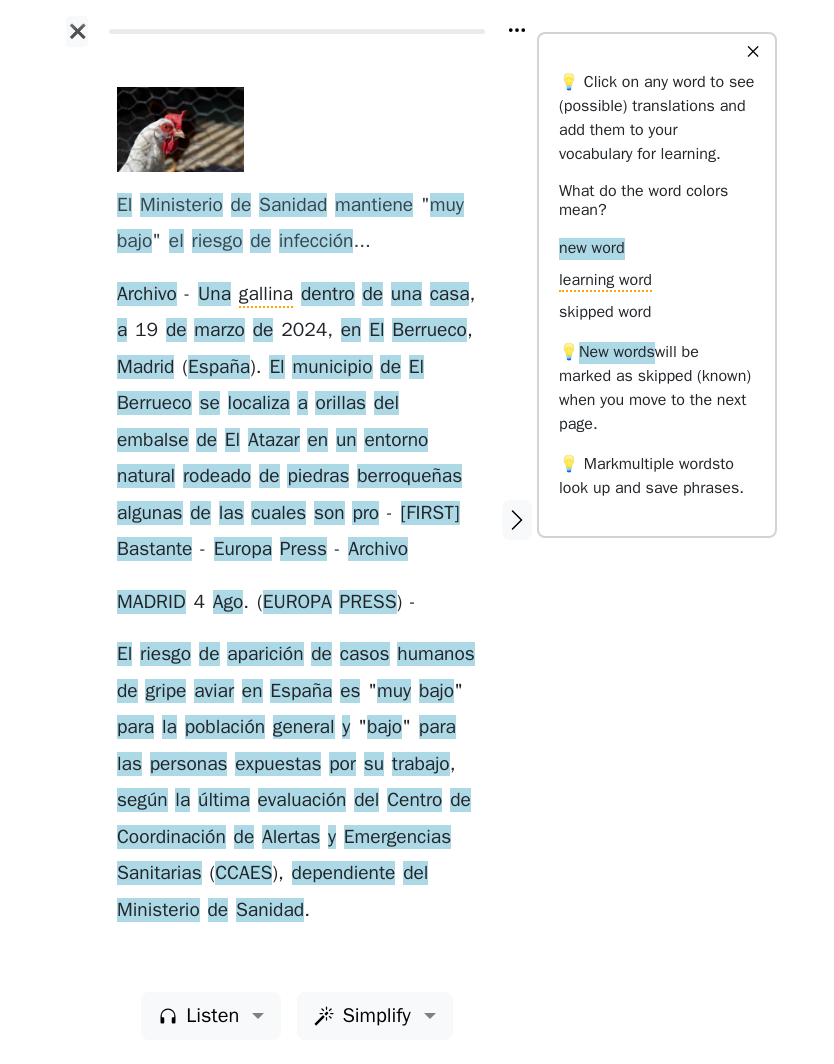 click on "dentro" at bounding box center (328, 295) 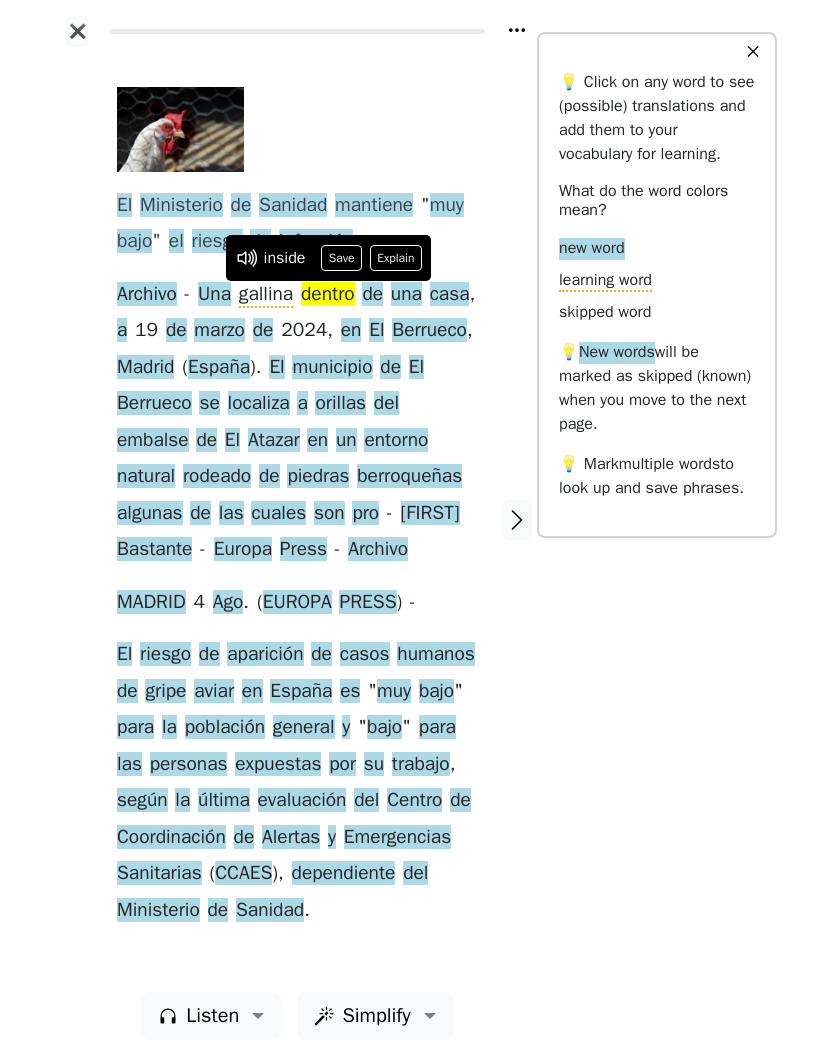 click on "Save" at bounding box center [341, 258] 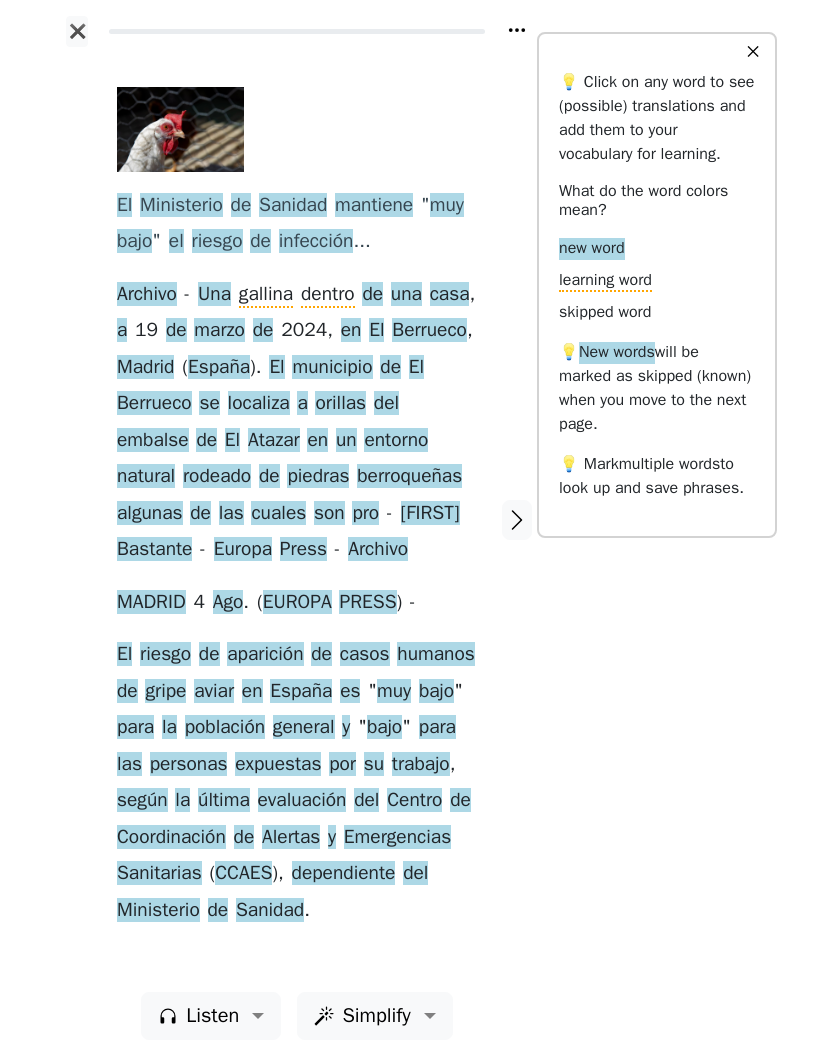 click on "Berrueco" at bounding box center [154, 404] 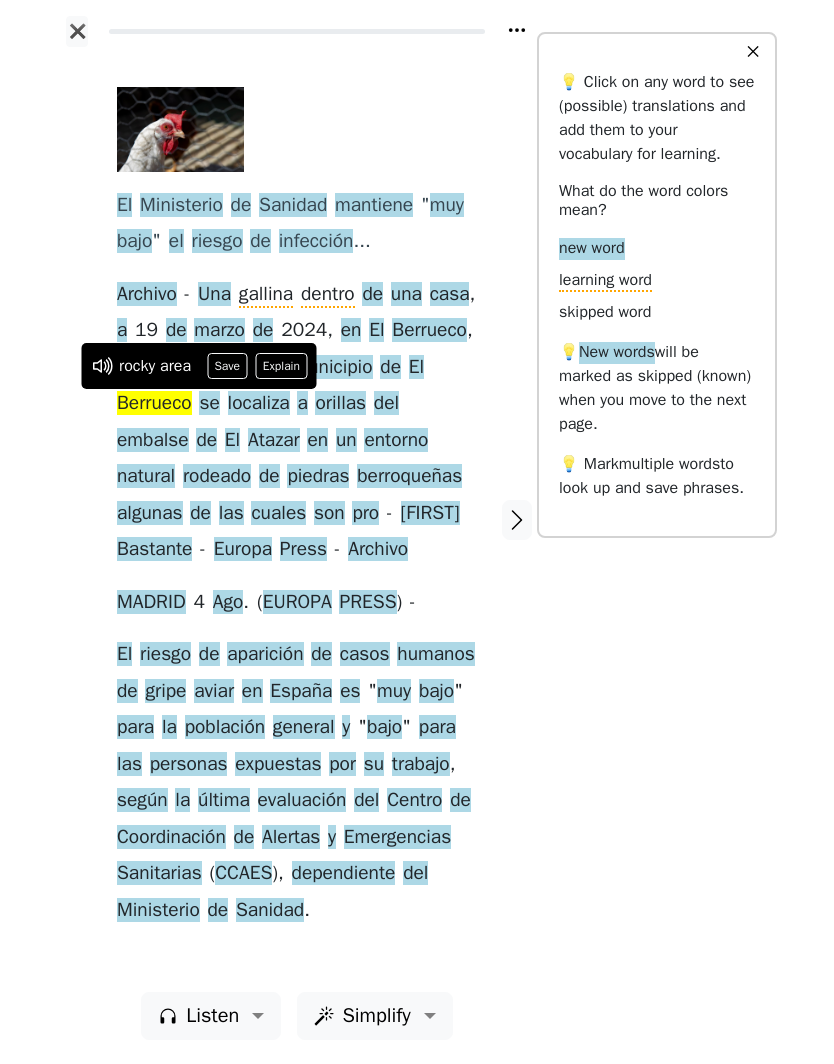 click on "Save" at bounding box center [227, 366] 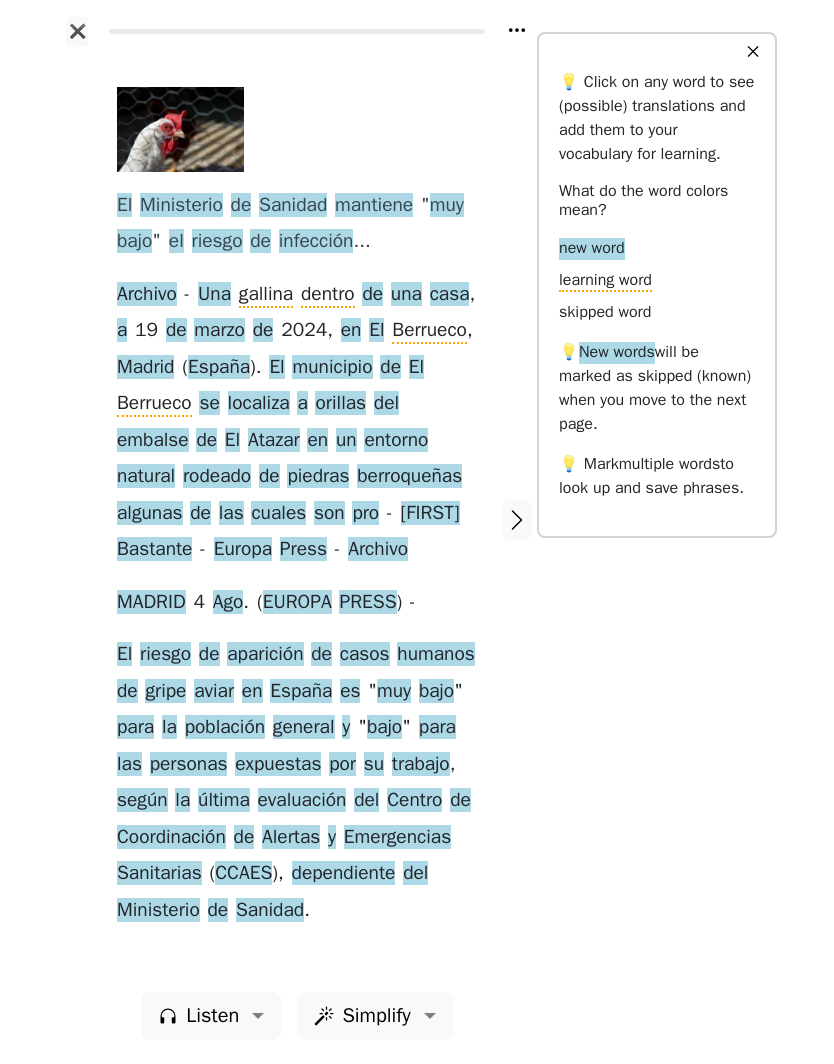click on "orillas" at bounding box center [340, 404] 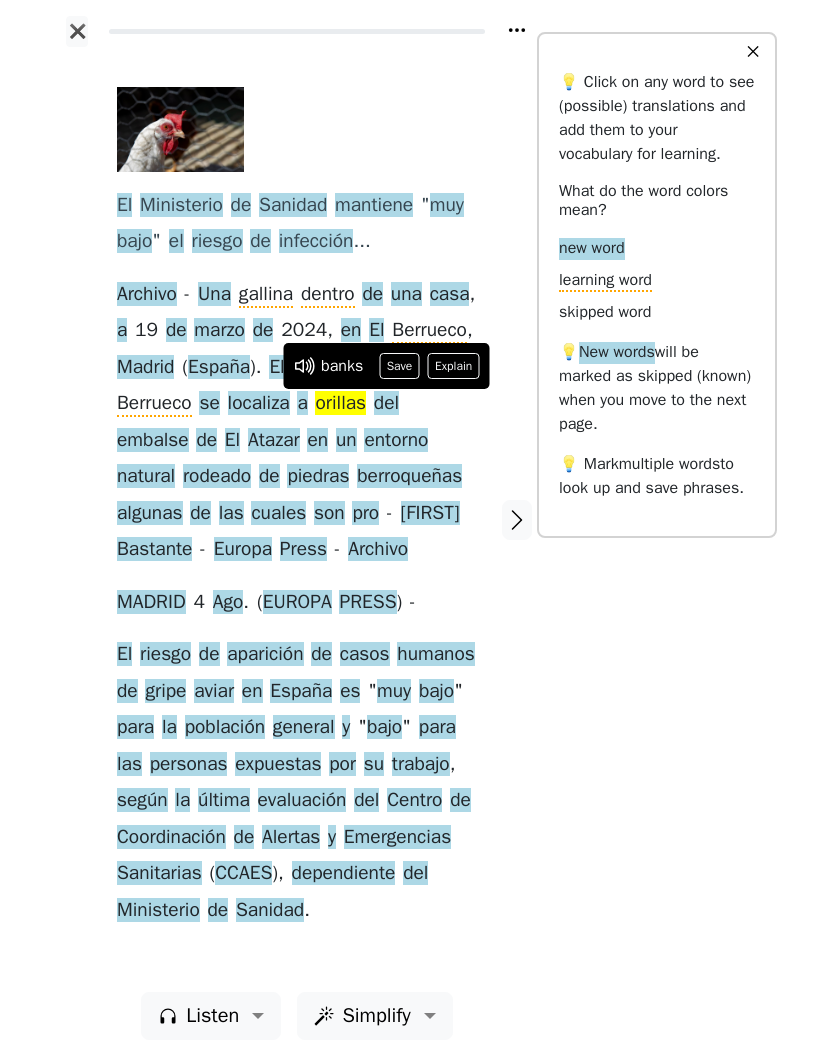click on "Save" at bounding box center (399, 366) 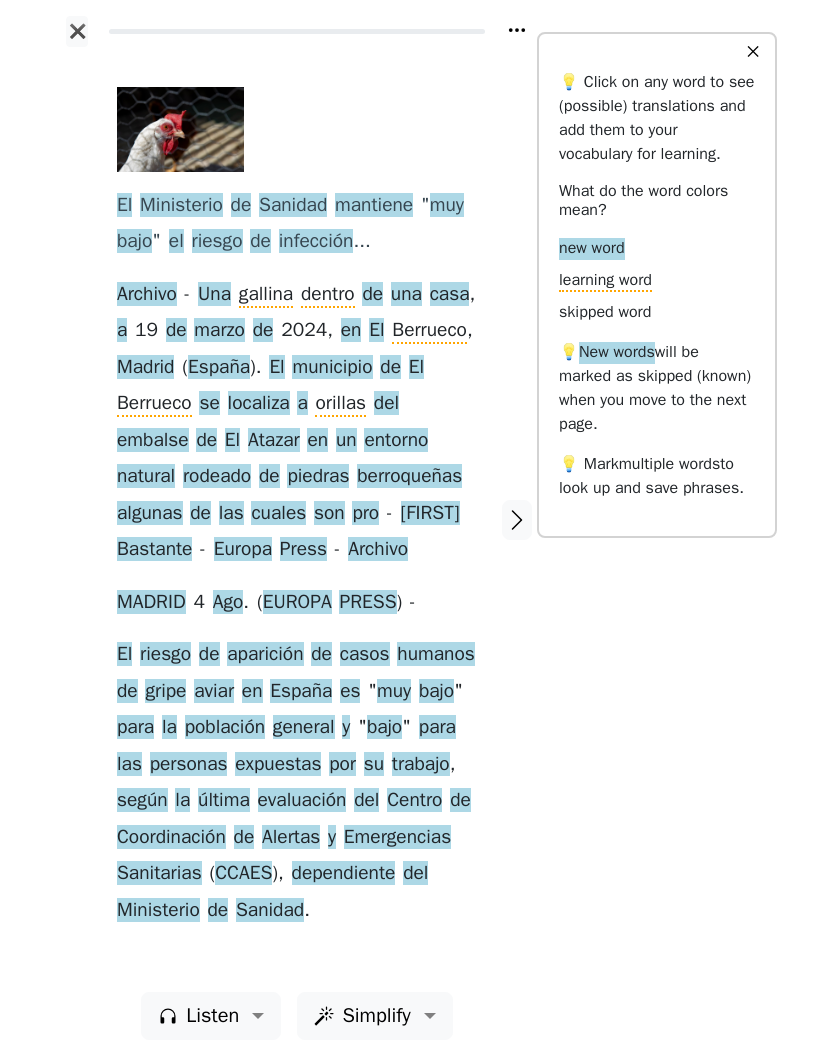 click on "embalse" at bounding box center [153, 441] 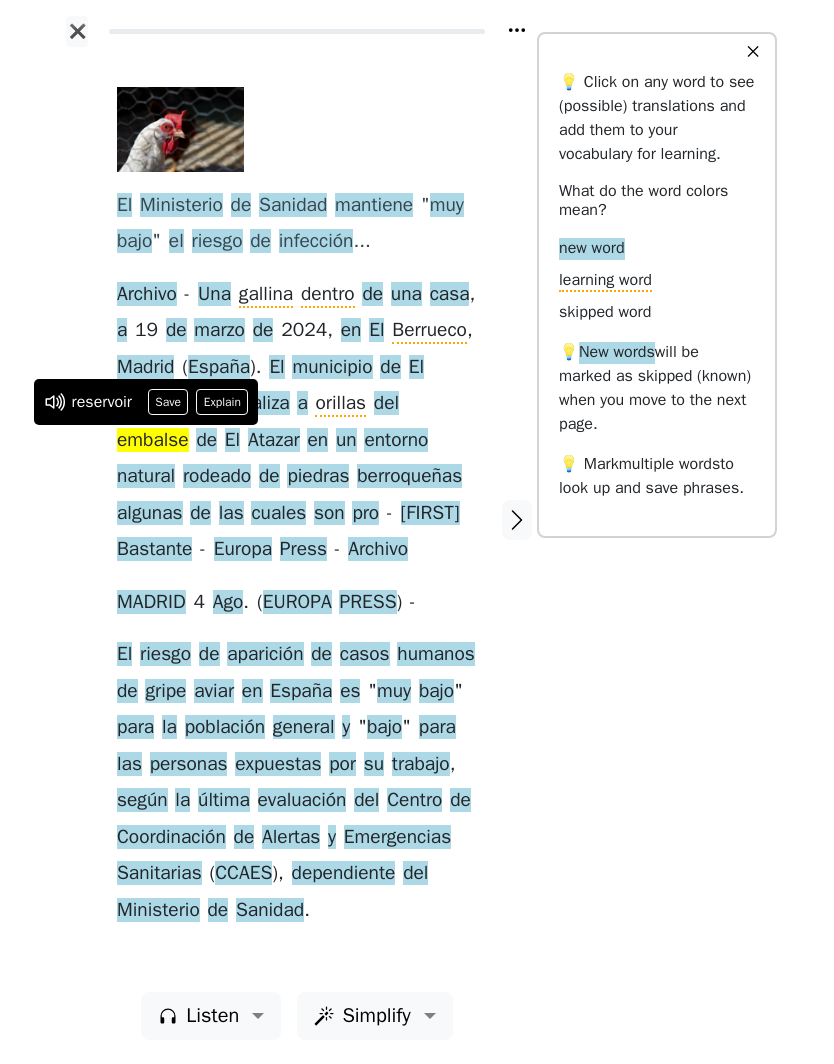 click on "Save" at bounding box center [168, 402] 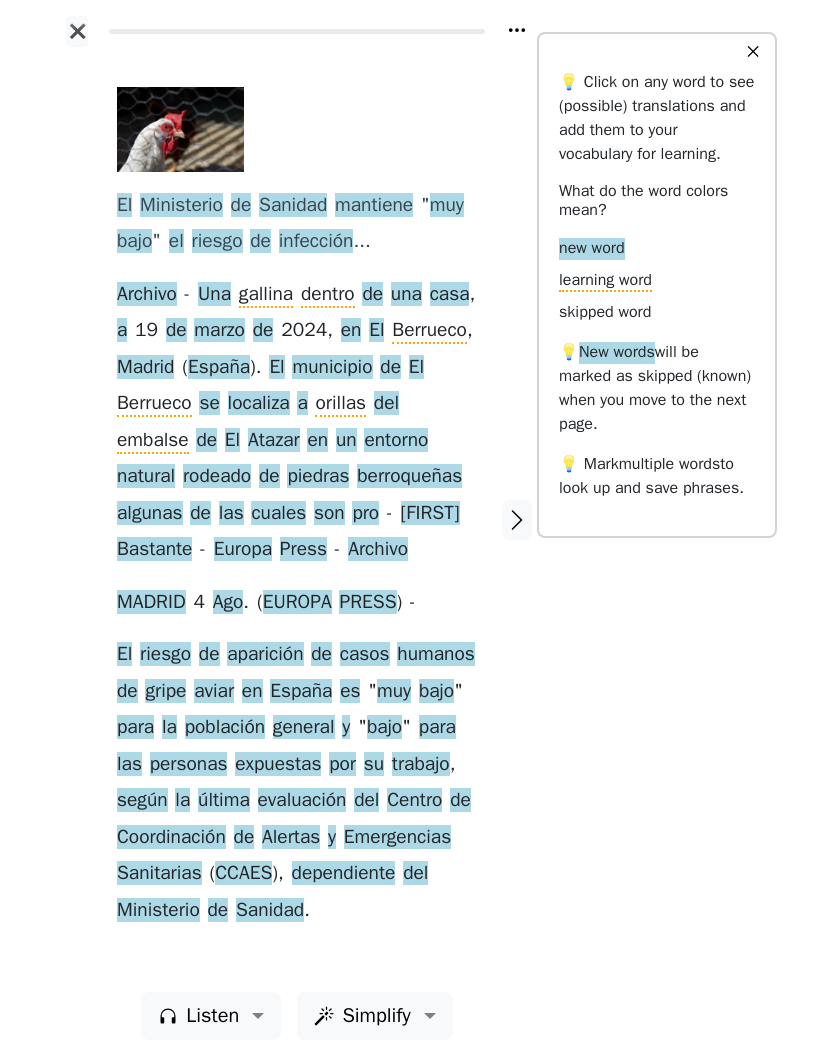 click on "entorno" at bounding box center [396, 441] 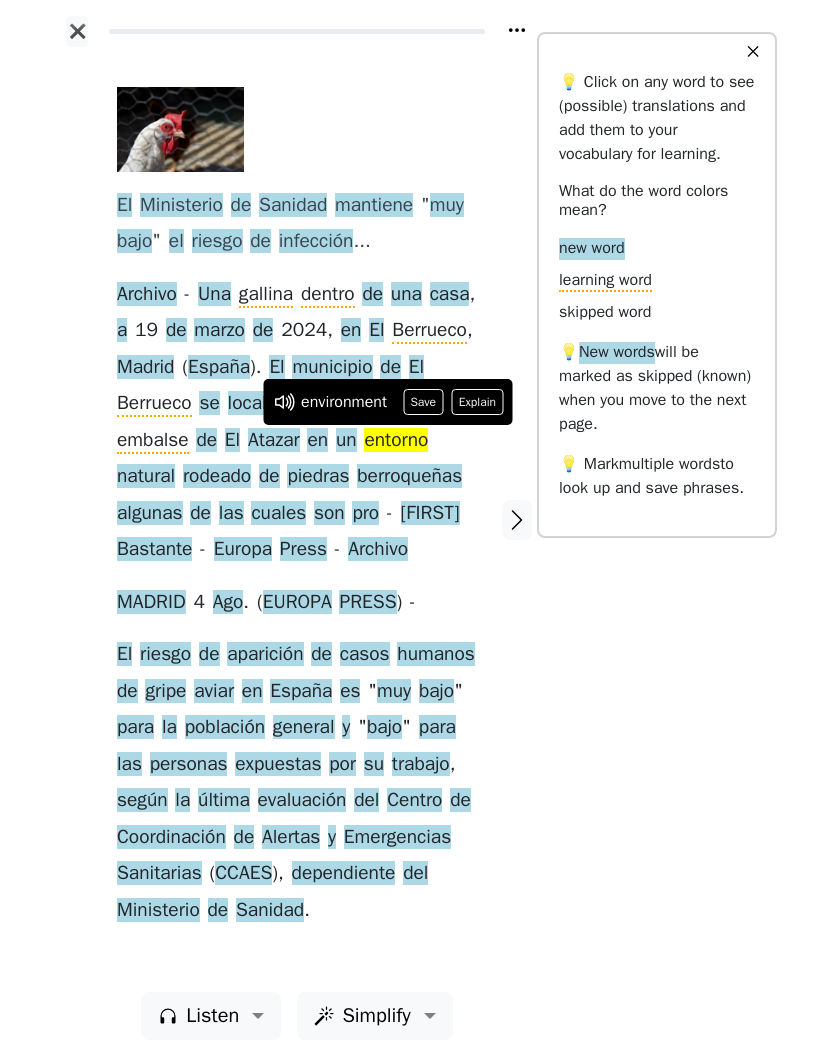 click 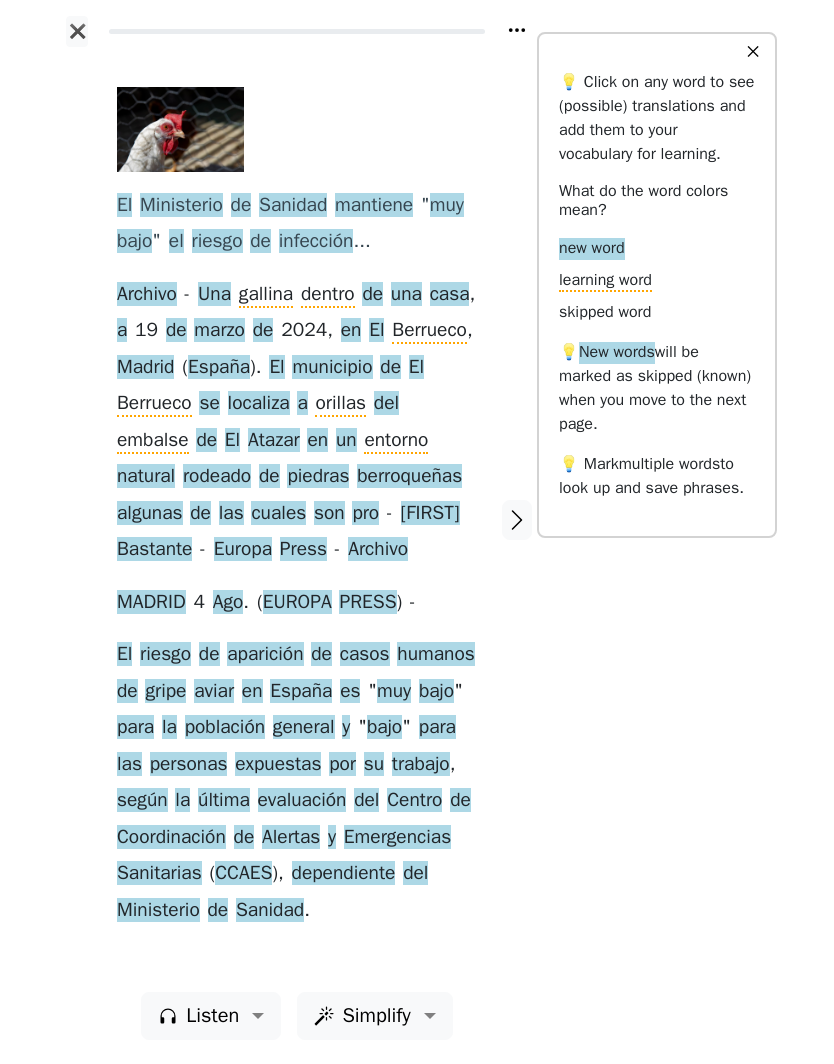 click on "rodeado" at bounding box center [217, 477] 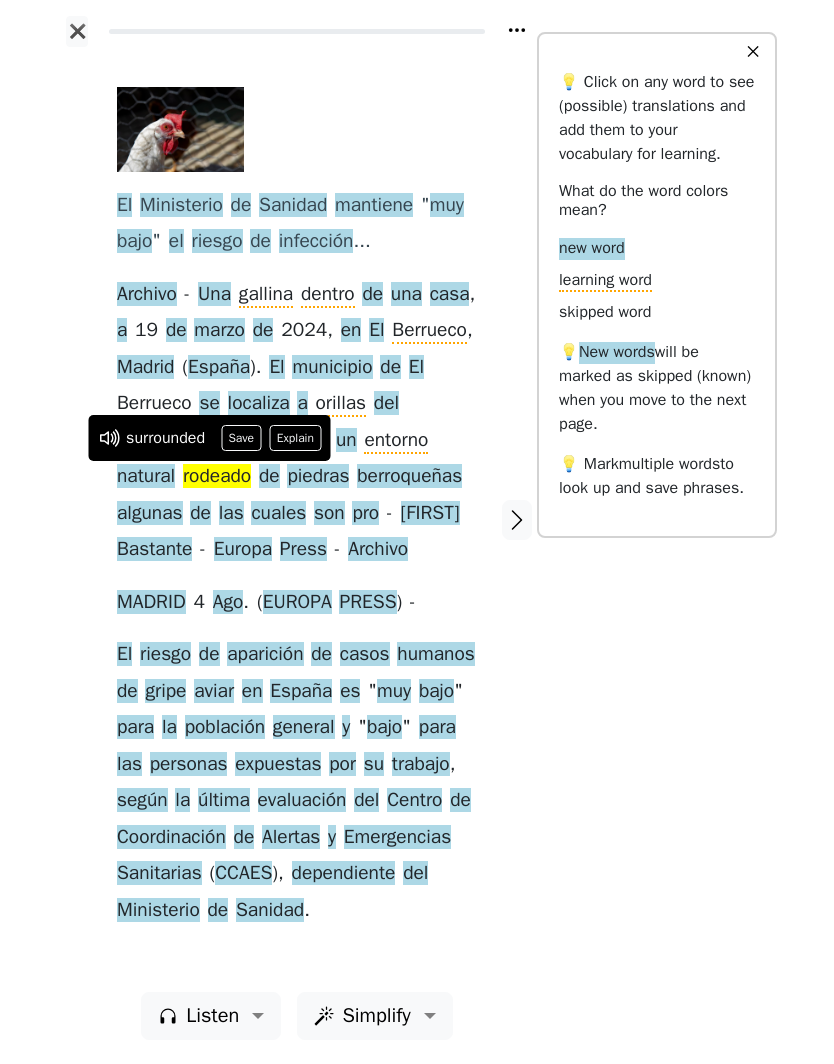 click on "Save" at bounding box center (241, 438) 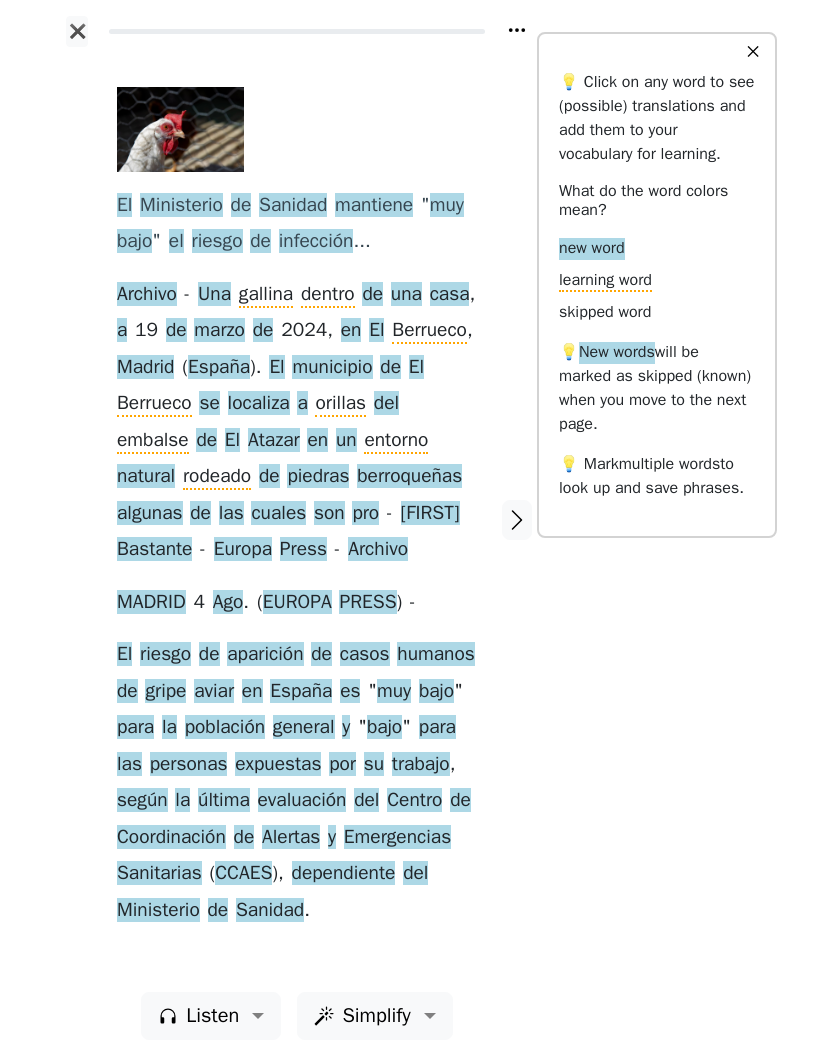 click on "piedras" at bounding box center (318, 477) 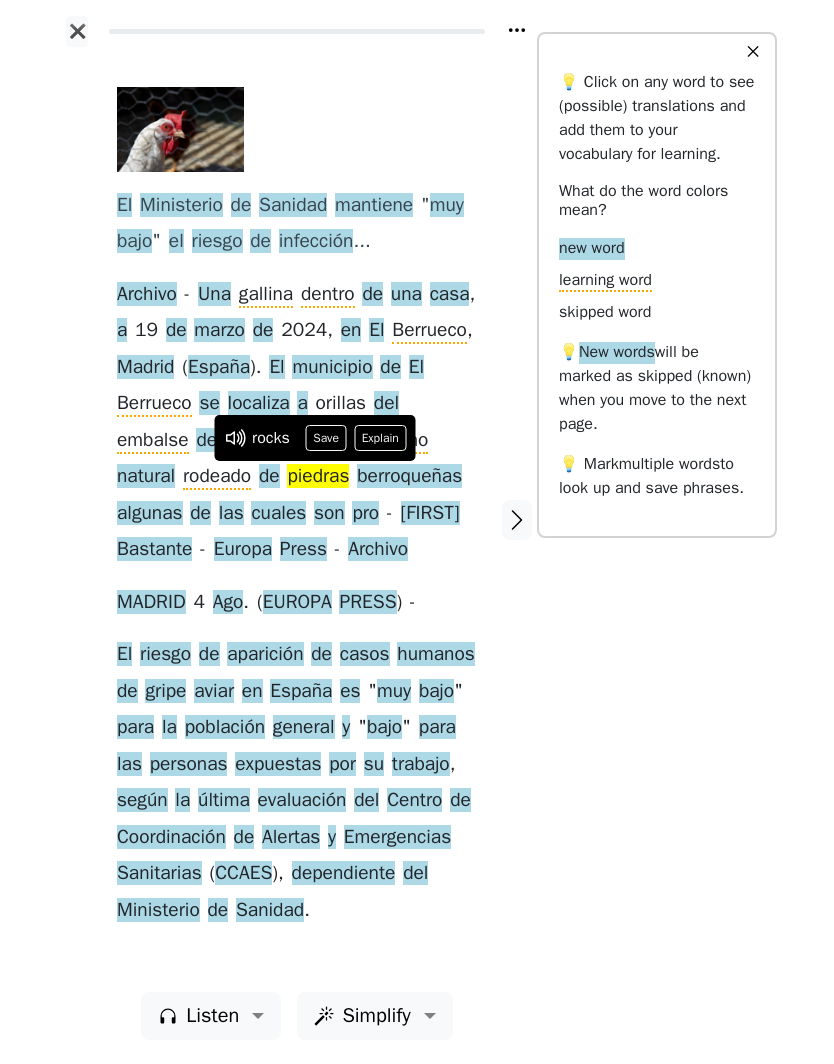 click on "rocks" at bounding box center (271, 438) 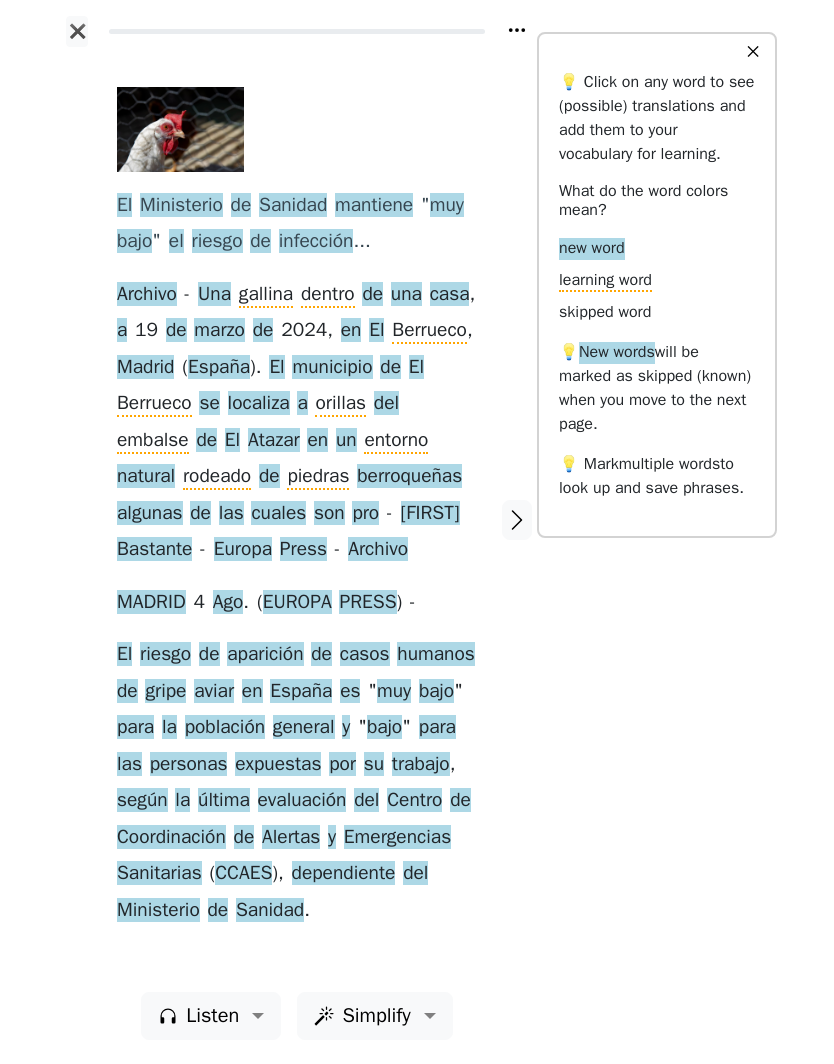 click on "berroqueñas" at bounding box center (409, 477) 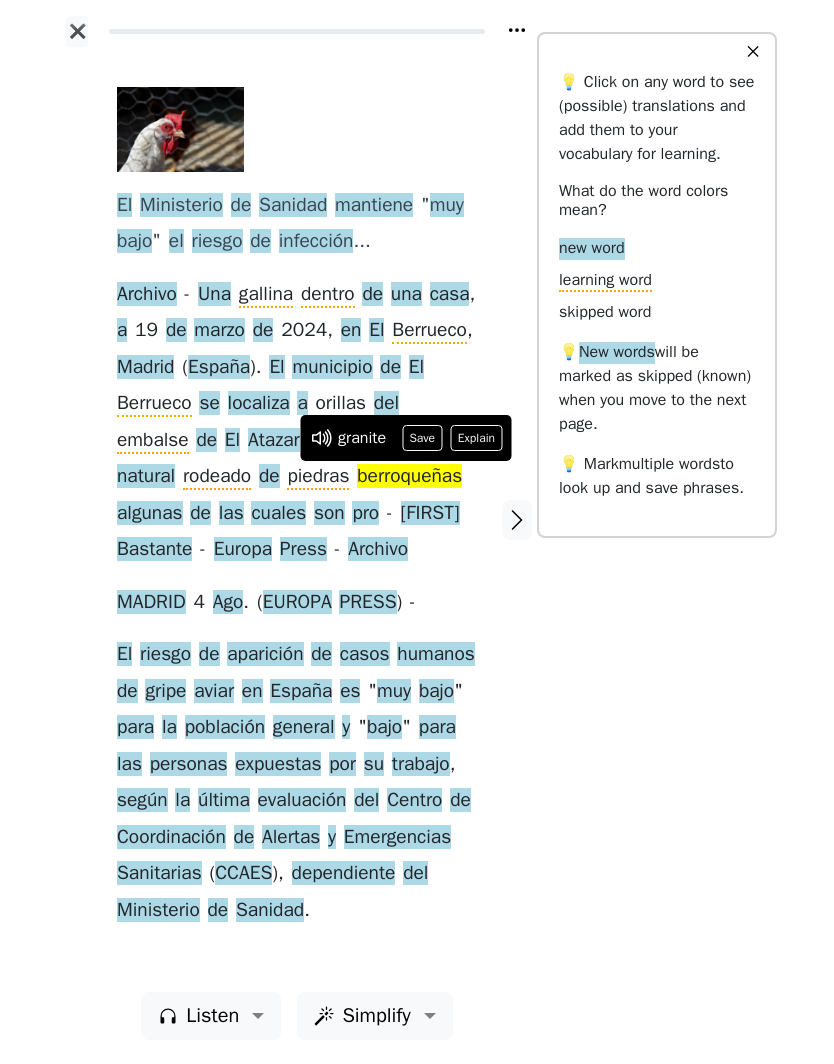 click on "granite" at bounding box center [362, 438] 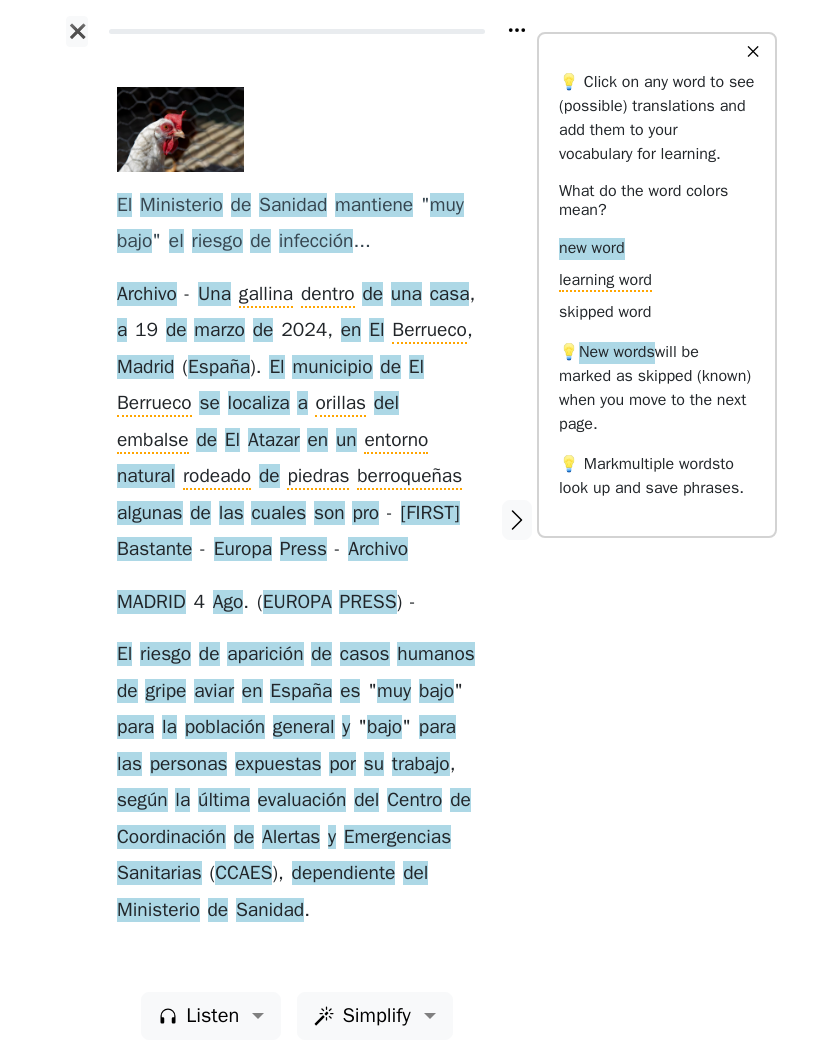 click on "algunas" at bounding box center (150, 514) 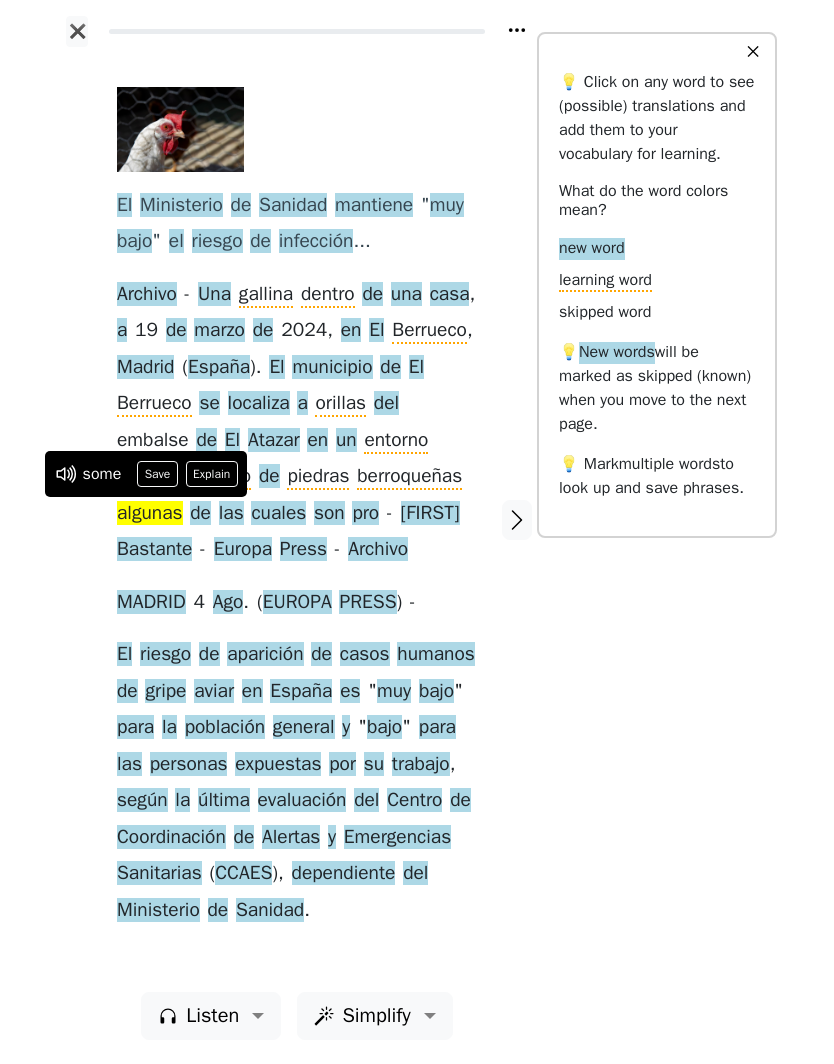 click on "Save" at bounding box center (157, 474) 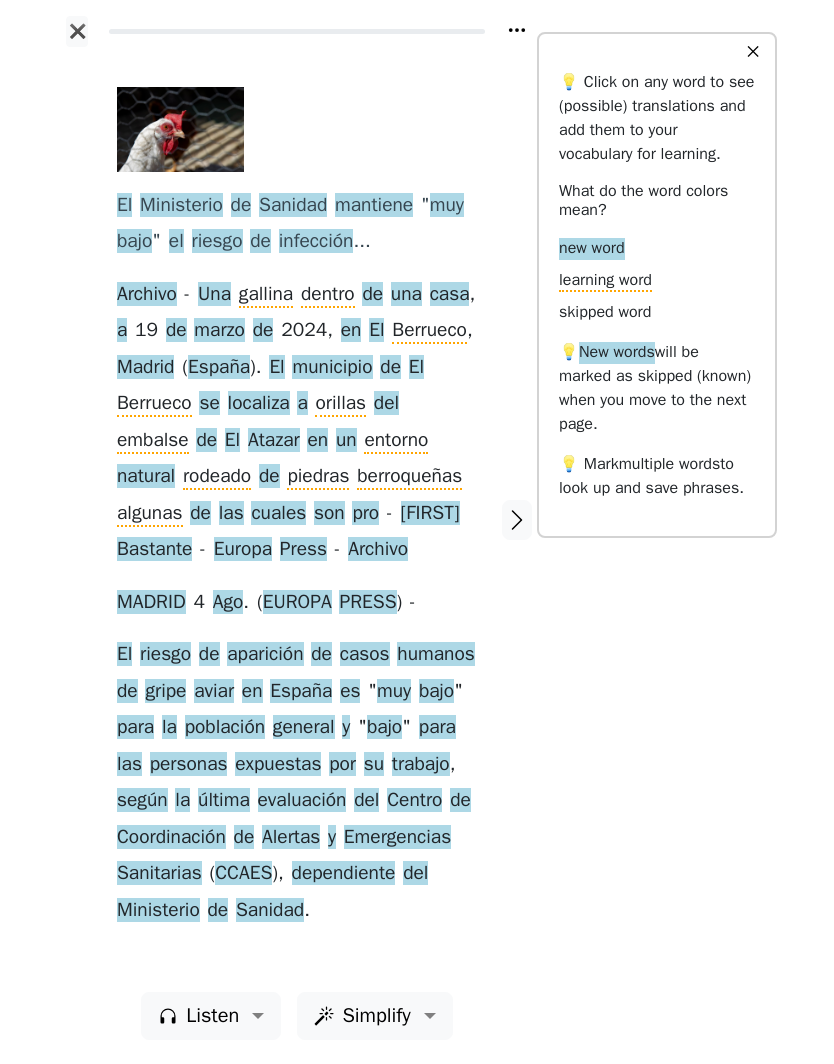 click on "cuales" at bounding box center [278, 514] 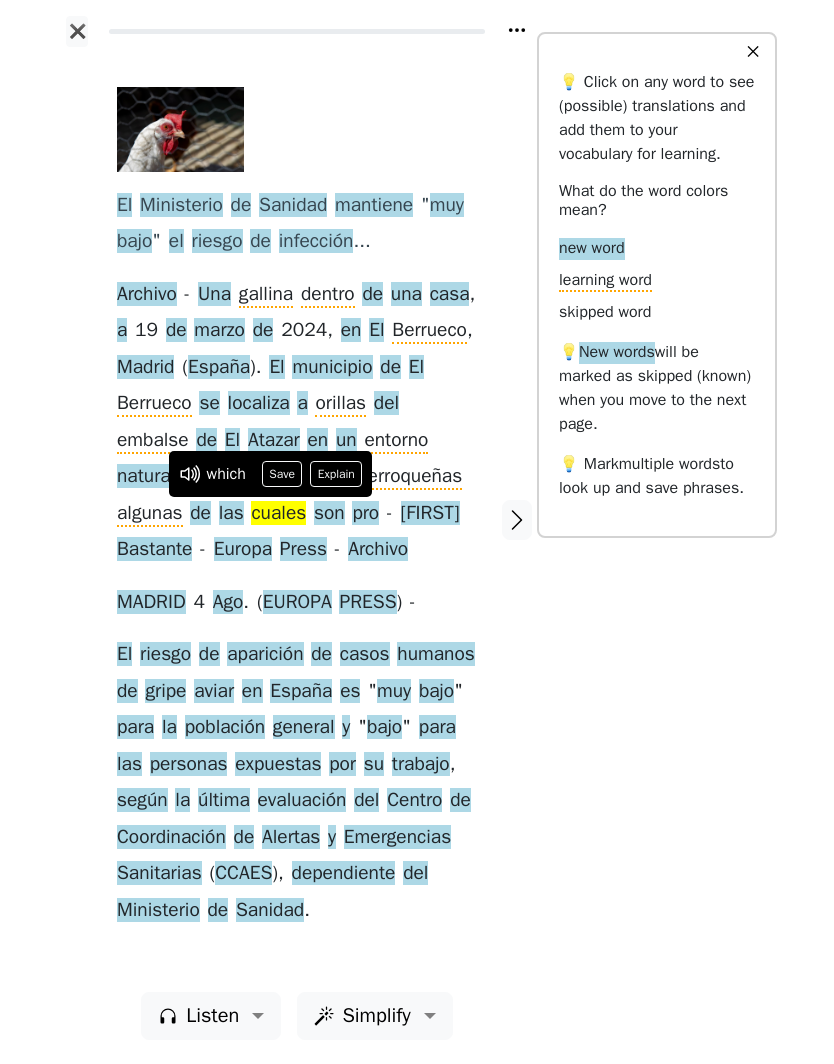 click on "Save" at bounding box center [282, 474] 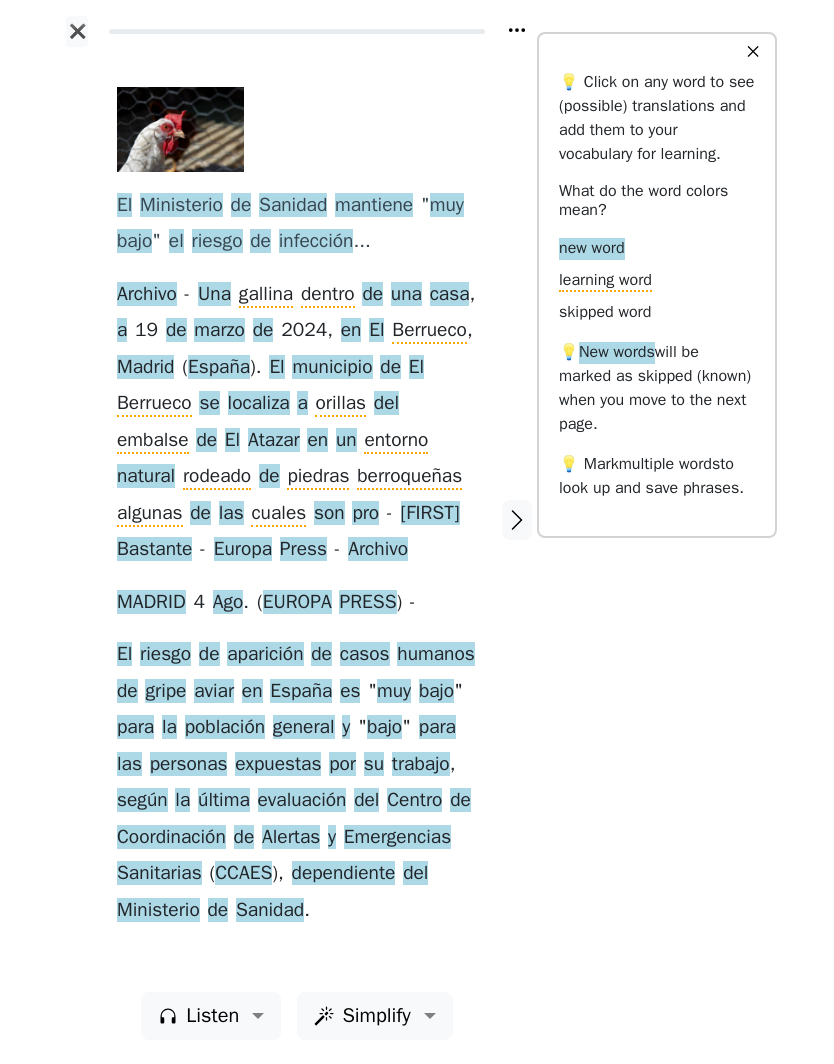 click on "Simplify" at bounding box center (212, 1016) 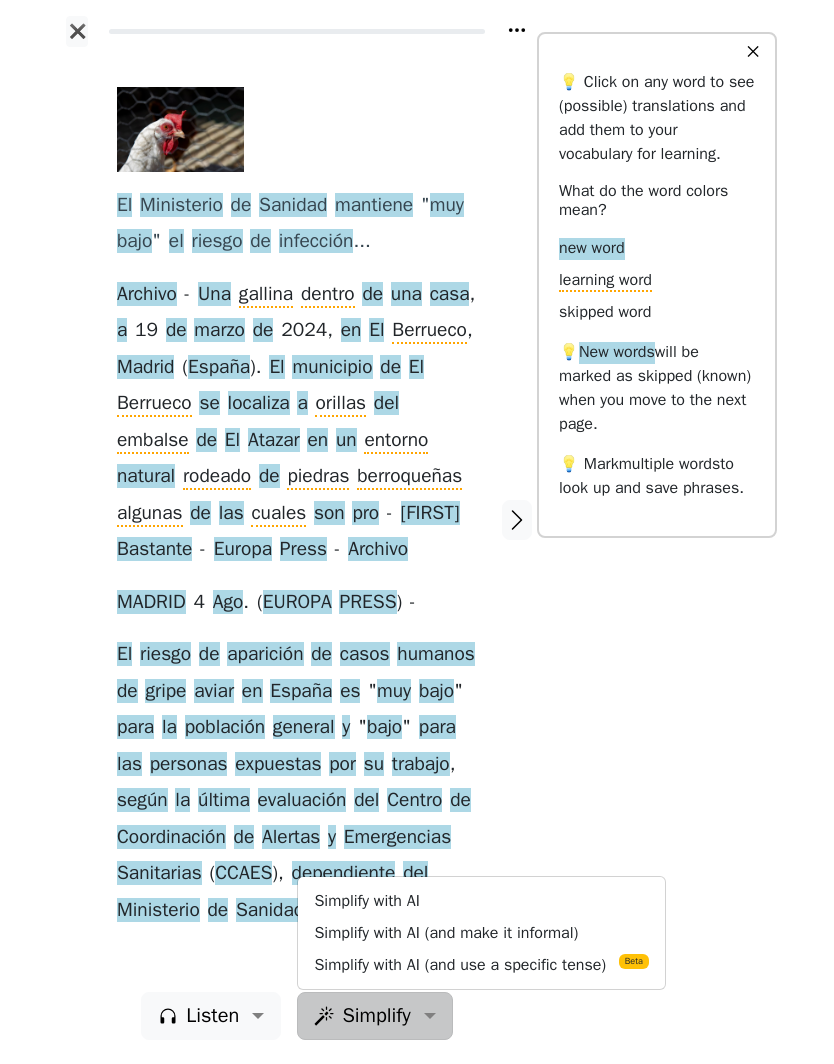 click on "Simplify with AI (and make it informal)" at bounding box center [481, 933] 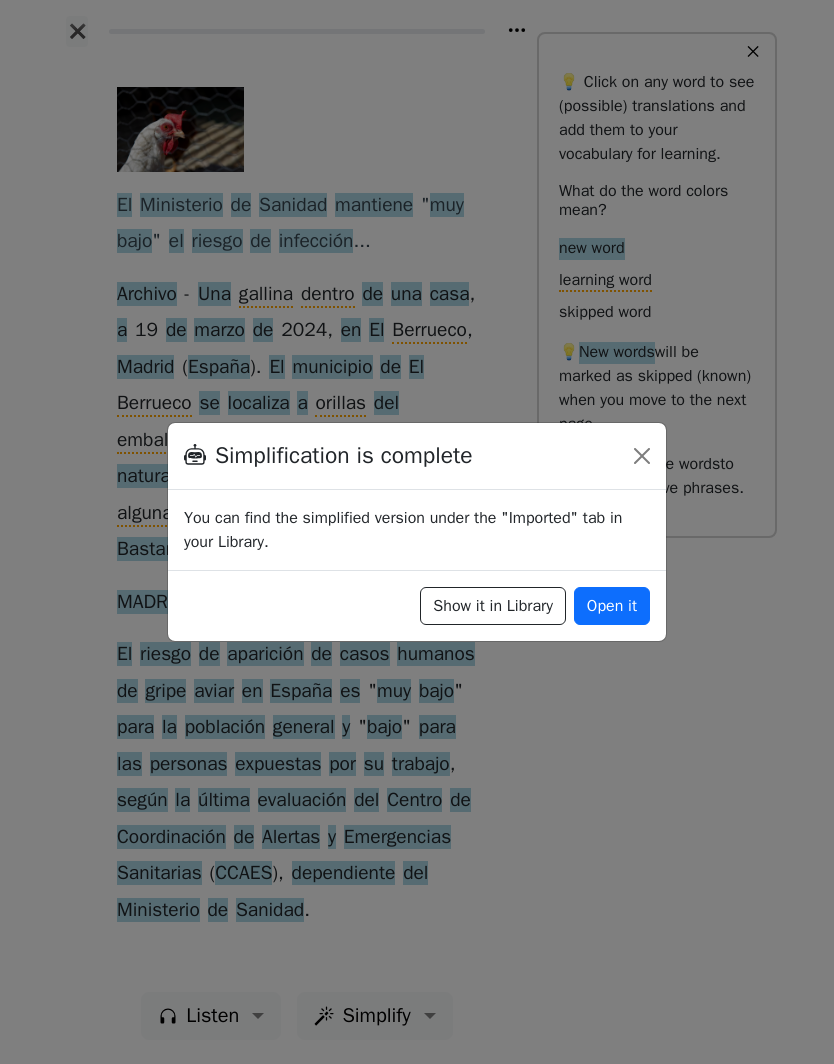 click on "Open it" at bounding box center (612, 606) 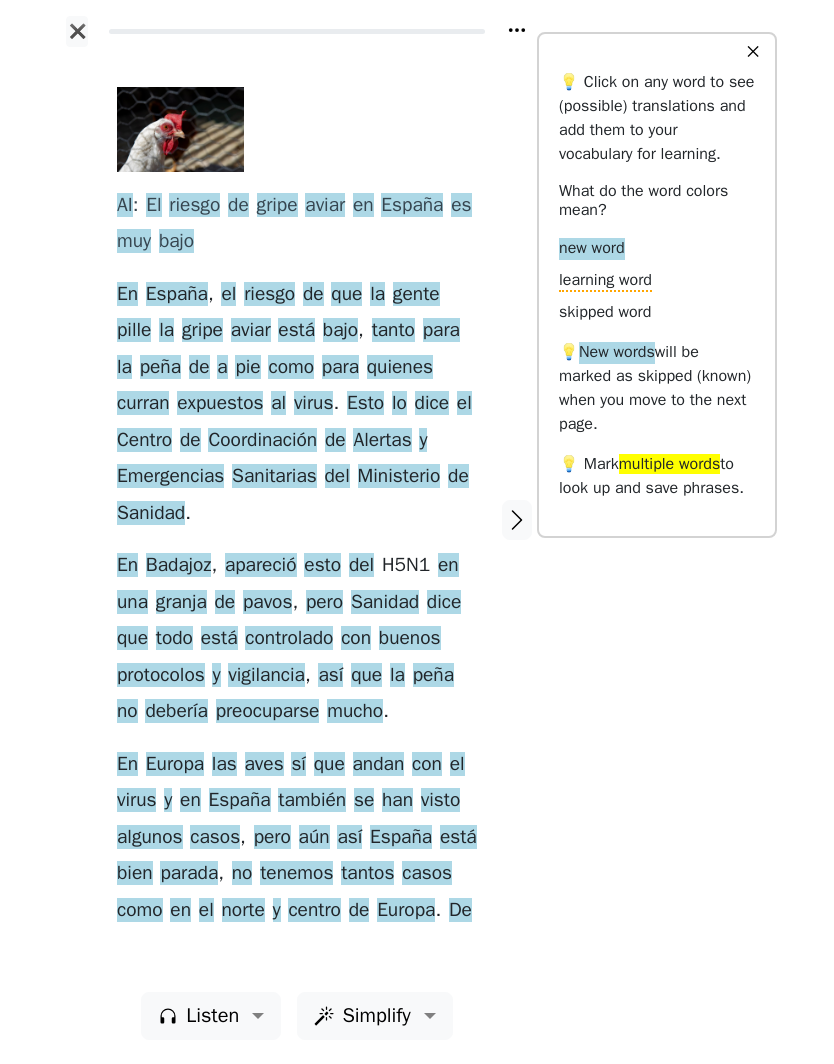 click on "riesgo" at bounding box center (269, 295) 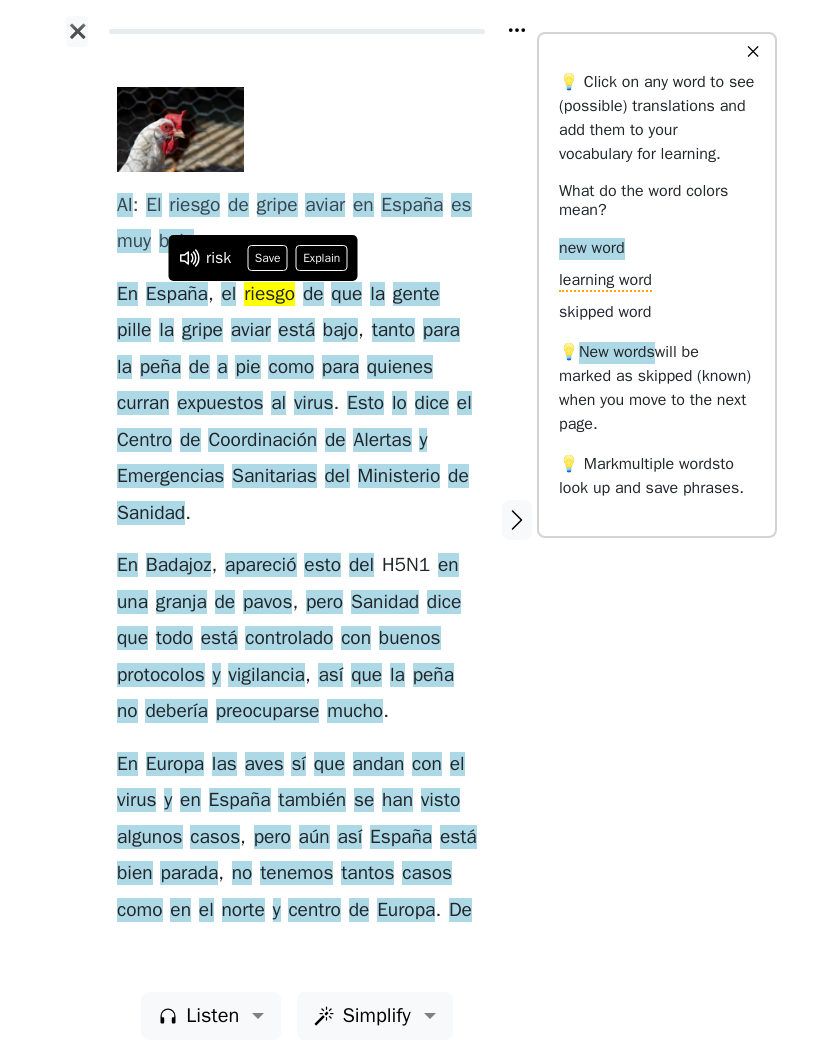 click on "Save" at bounding box center [267, 258] 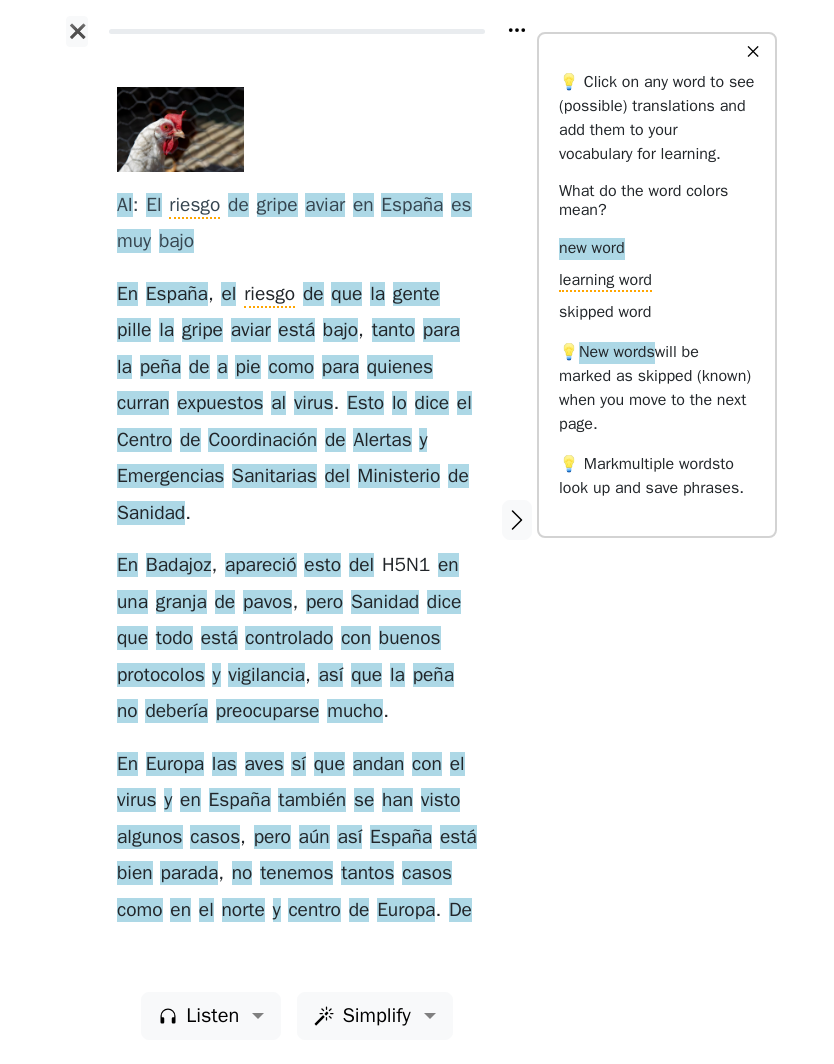 click on "pille" at bounding box center [134, 331] 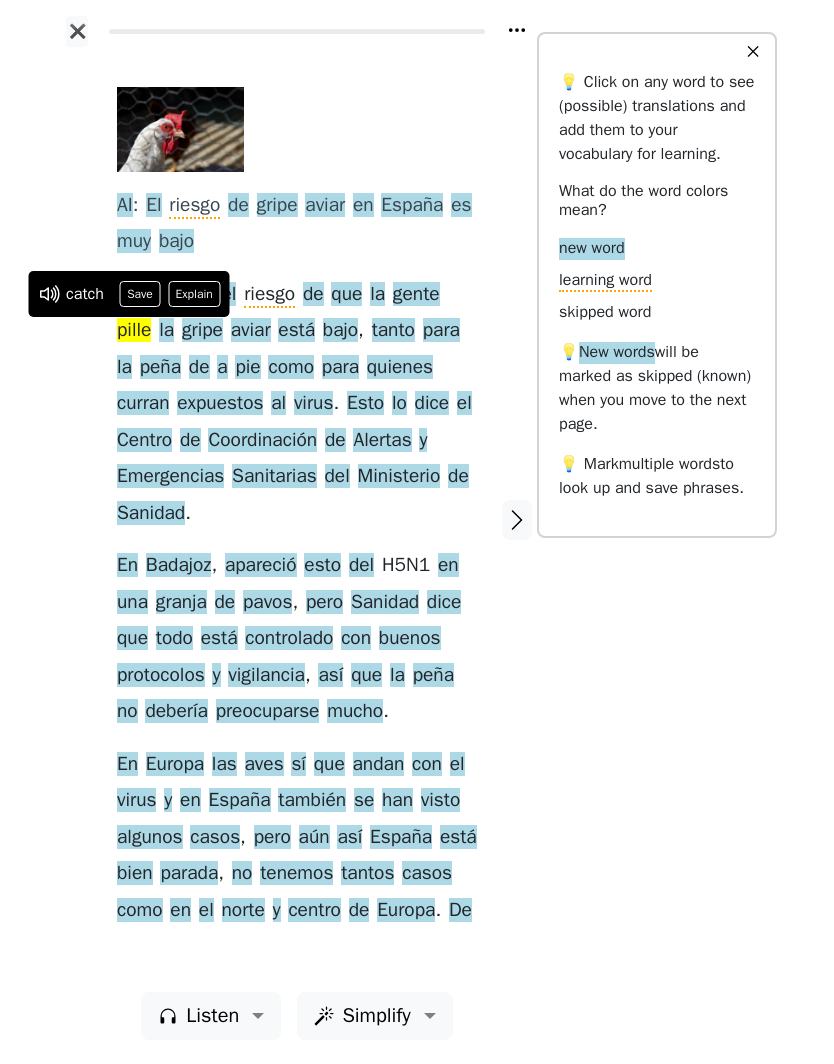 click on "Save" at bounding box center [140, 294] 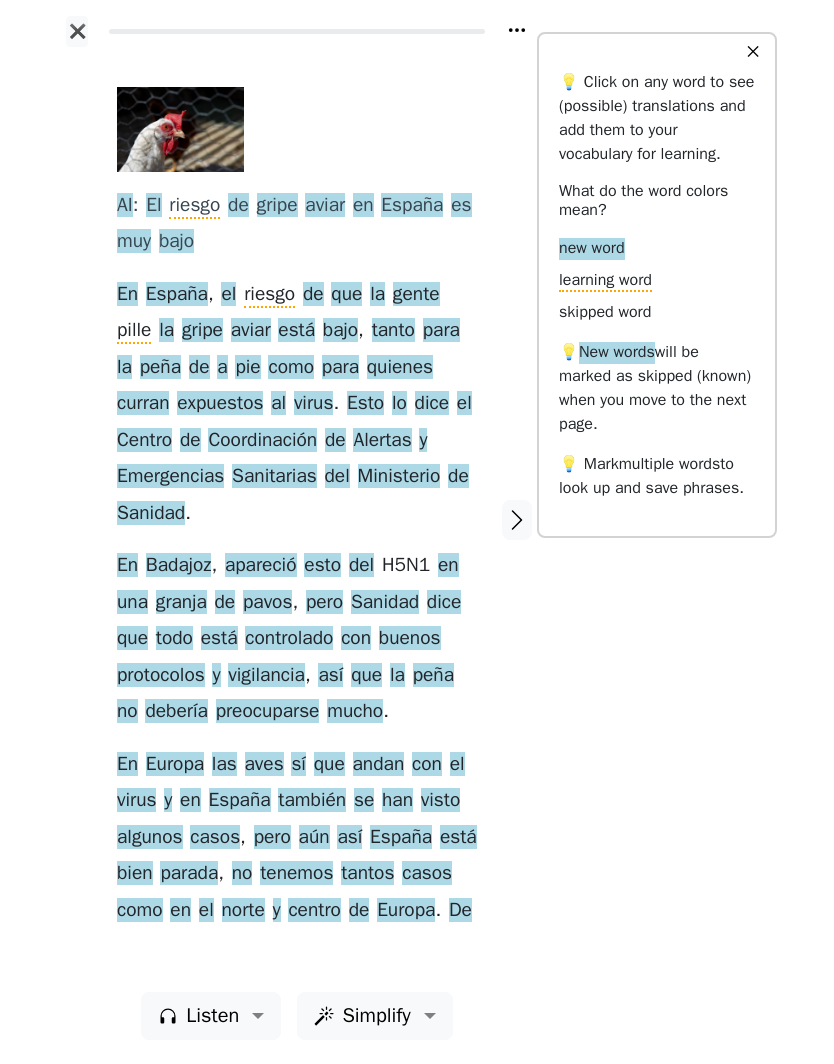 click on "bajo" at bounding box center (340, 331) 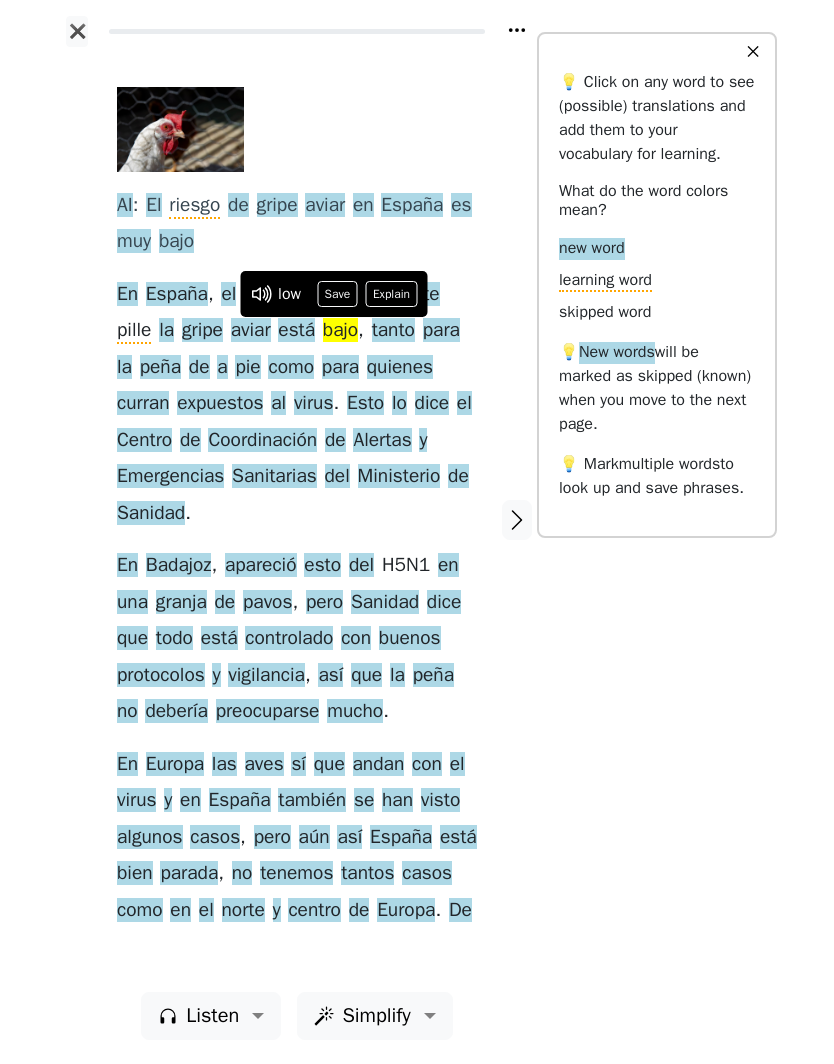 click 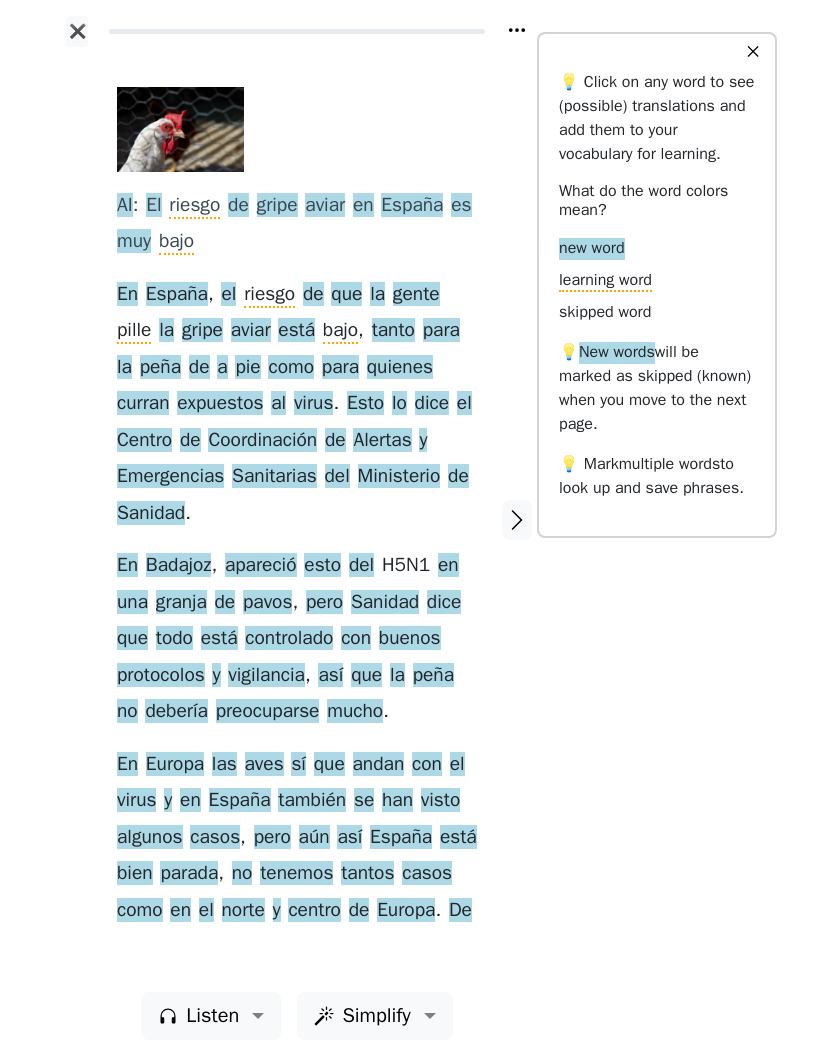 click on "tanto" at bounding box center [393, 331] 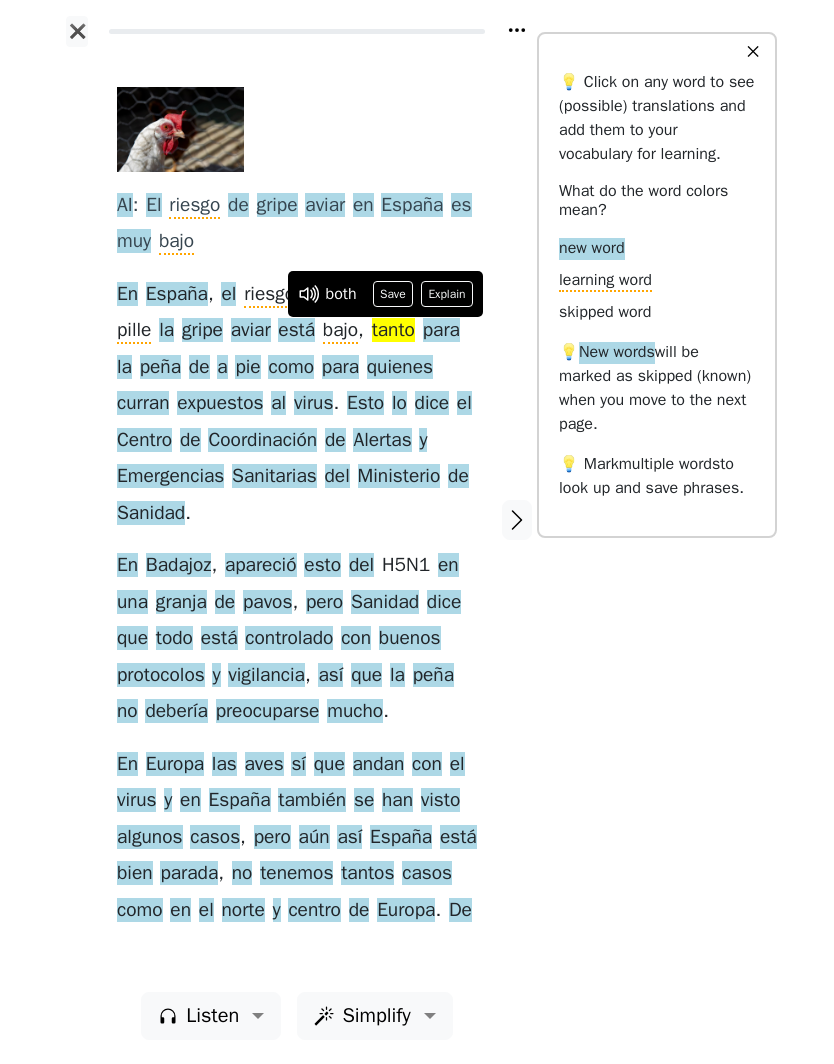 click on "Save" at bounding box center [393, 294] 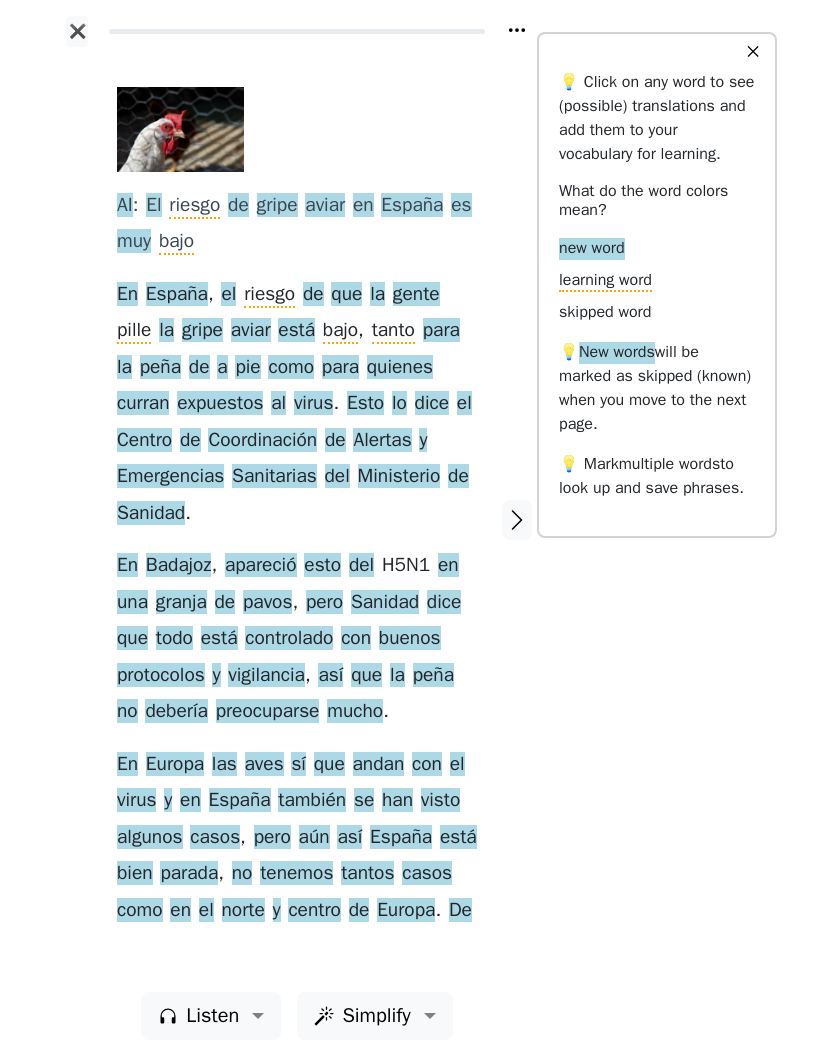 click on "peña" at bounding box center (160, 368) 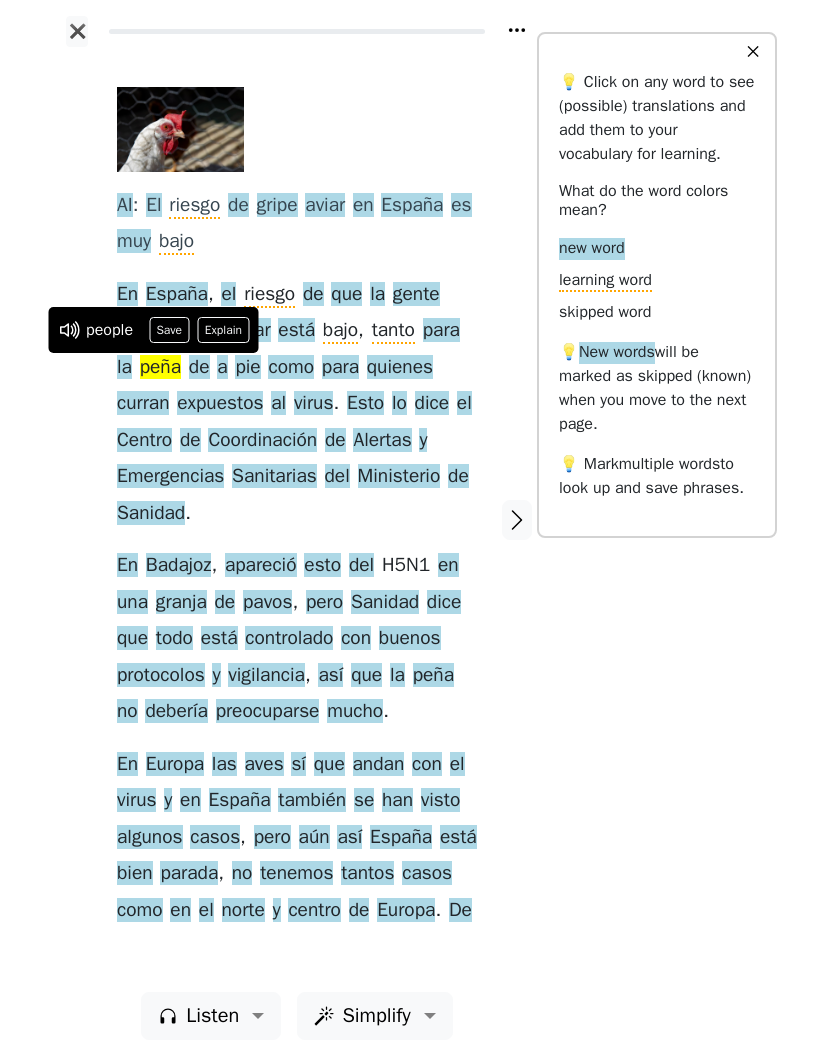 click on "Save" at bounding box center [169, 330] 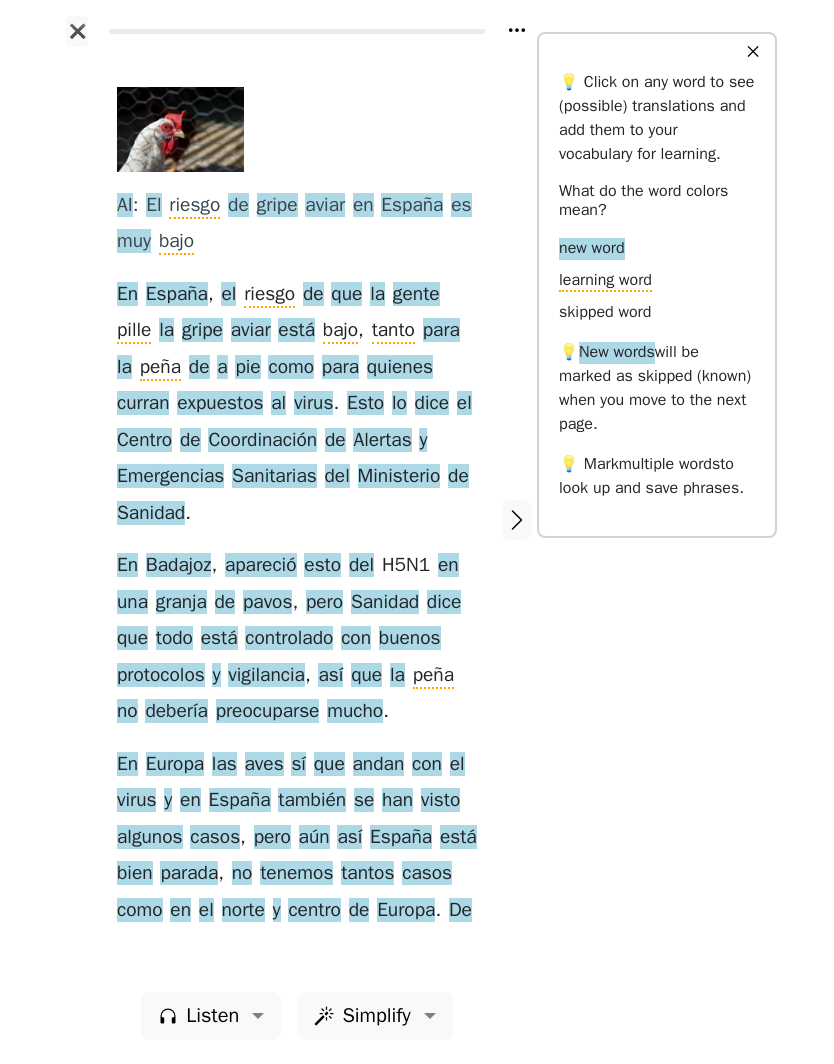 click on "pie" at bounding box center (247, 368) 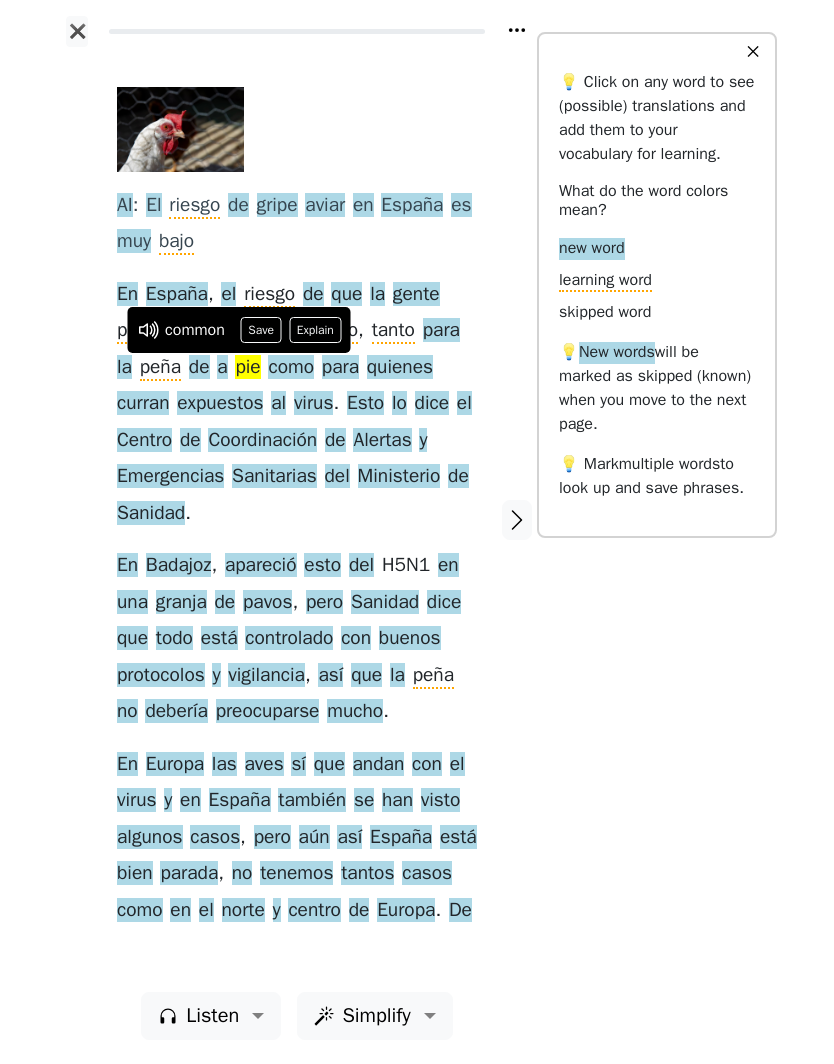 click 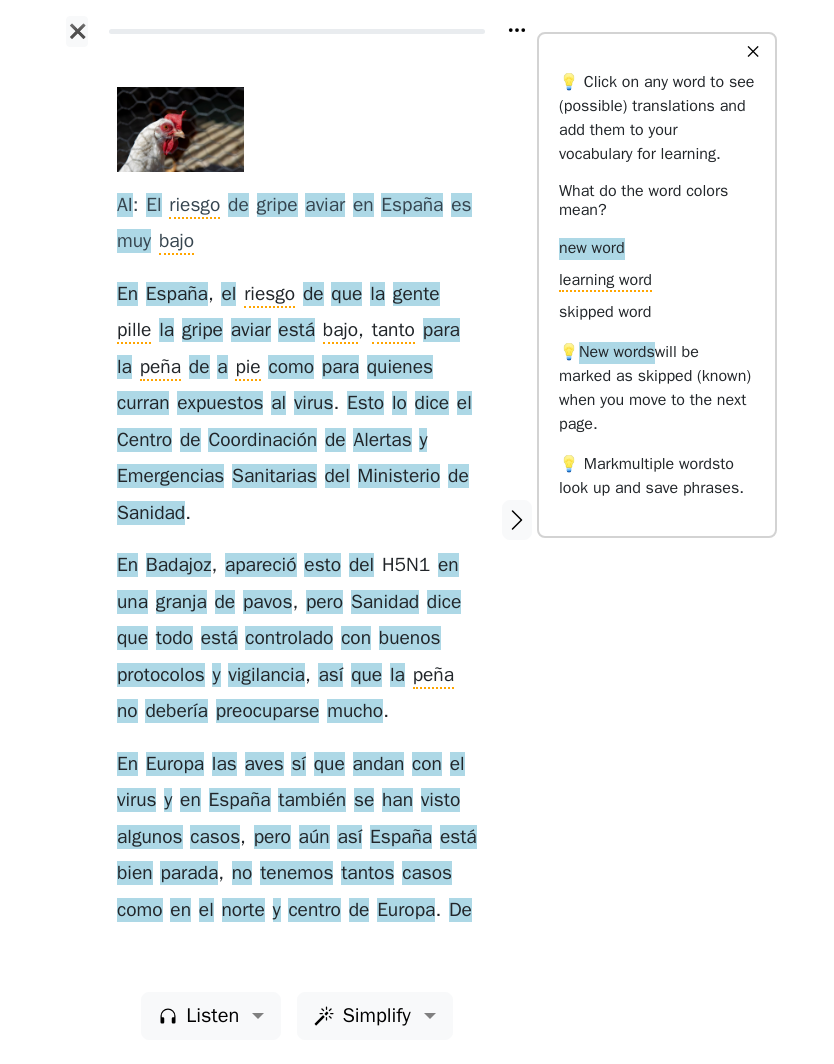click on "curran" at bounding box center (143, 404) 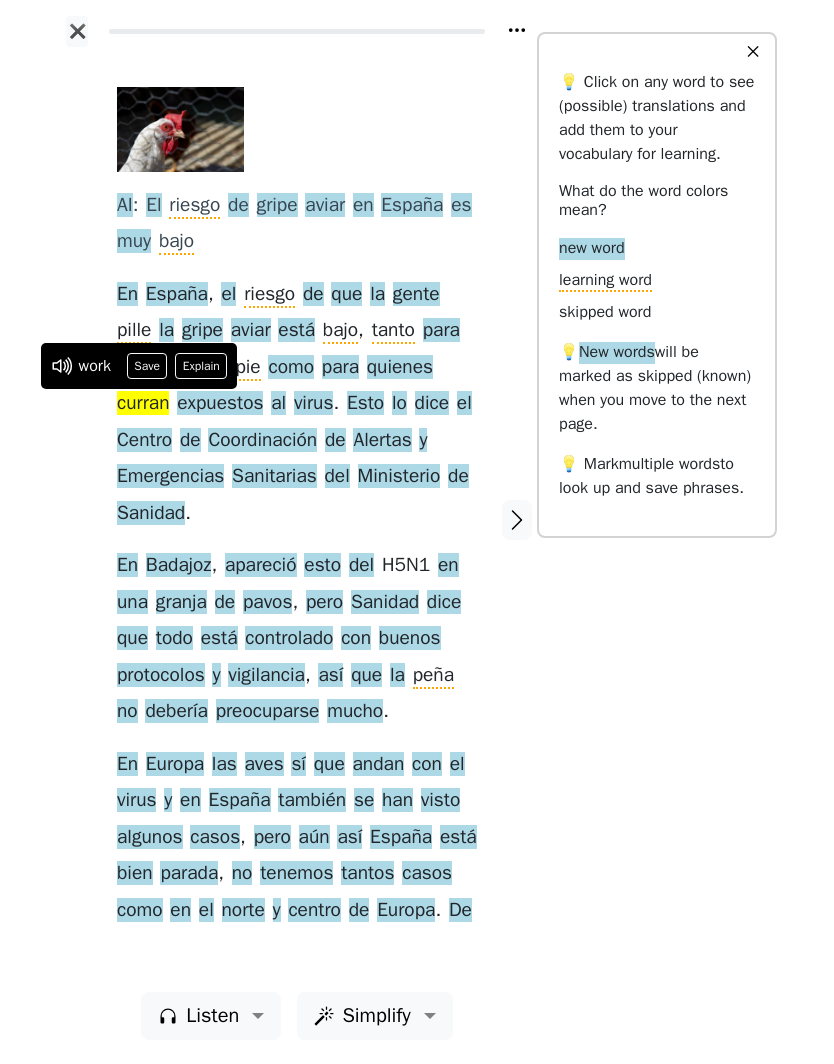 click on "Save" at bounding box center (147, 366) 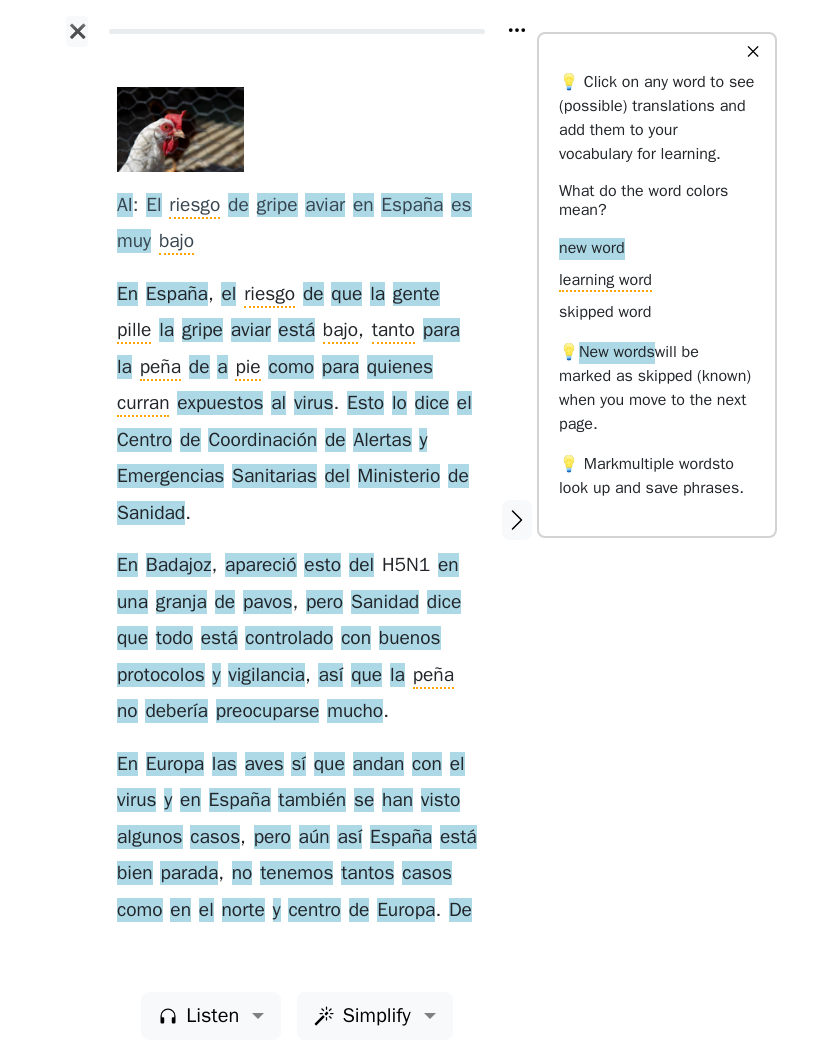 click on "expuestos" at bounding box center (220, 404) 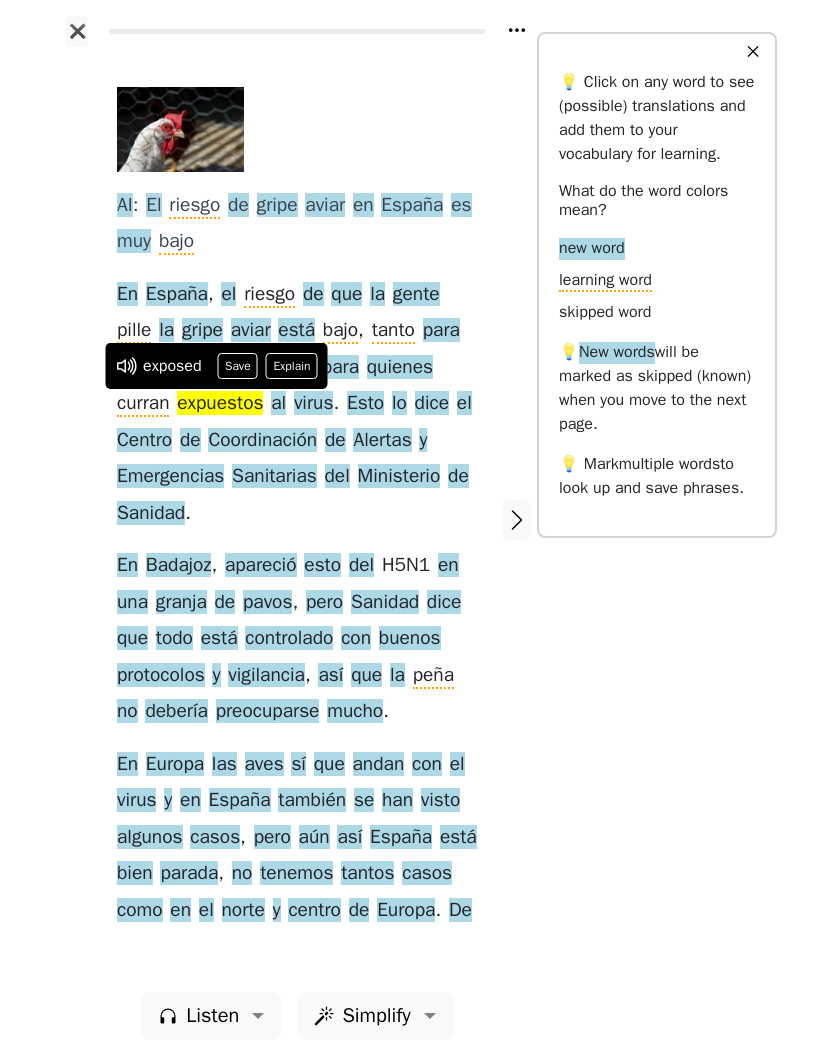 click on "Save" at bounding box center [238, 366] 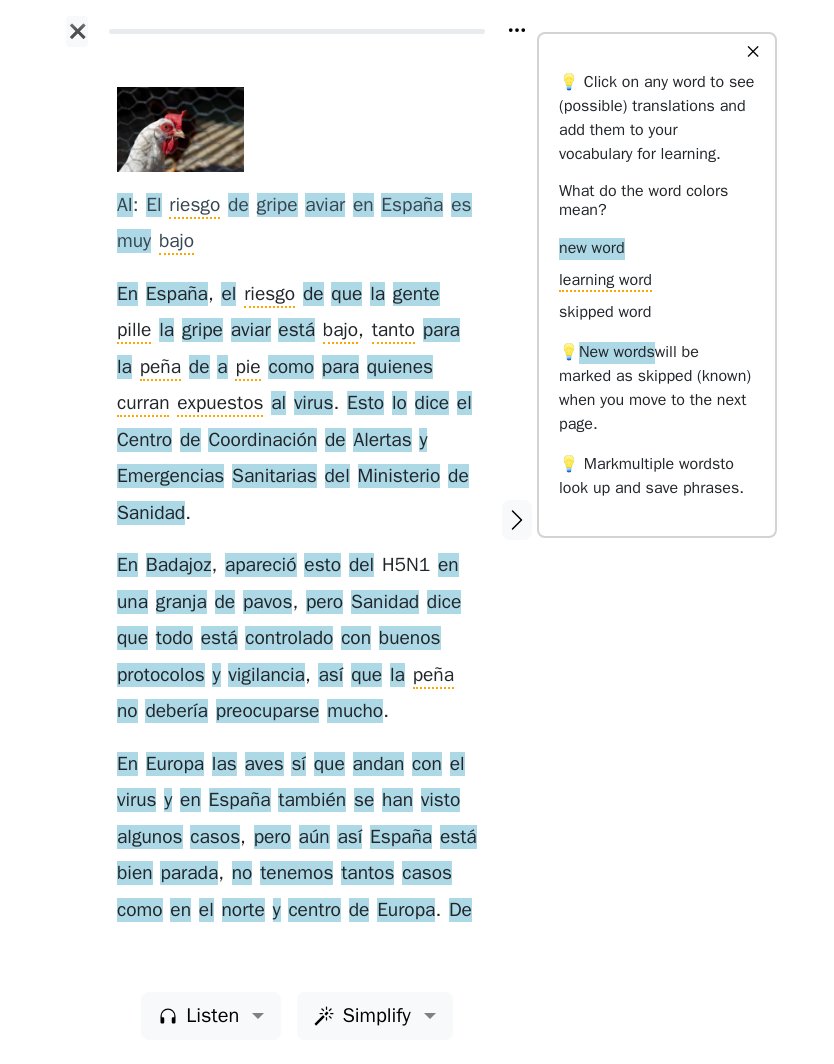 click on "apareció" at bounding box center (261, 566) 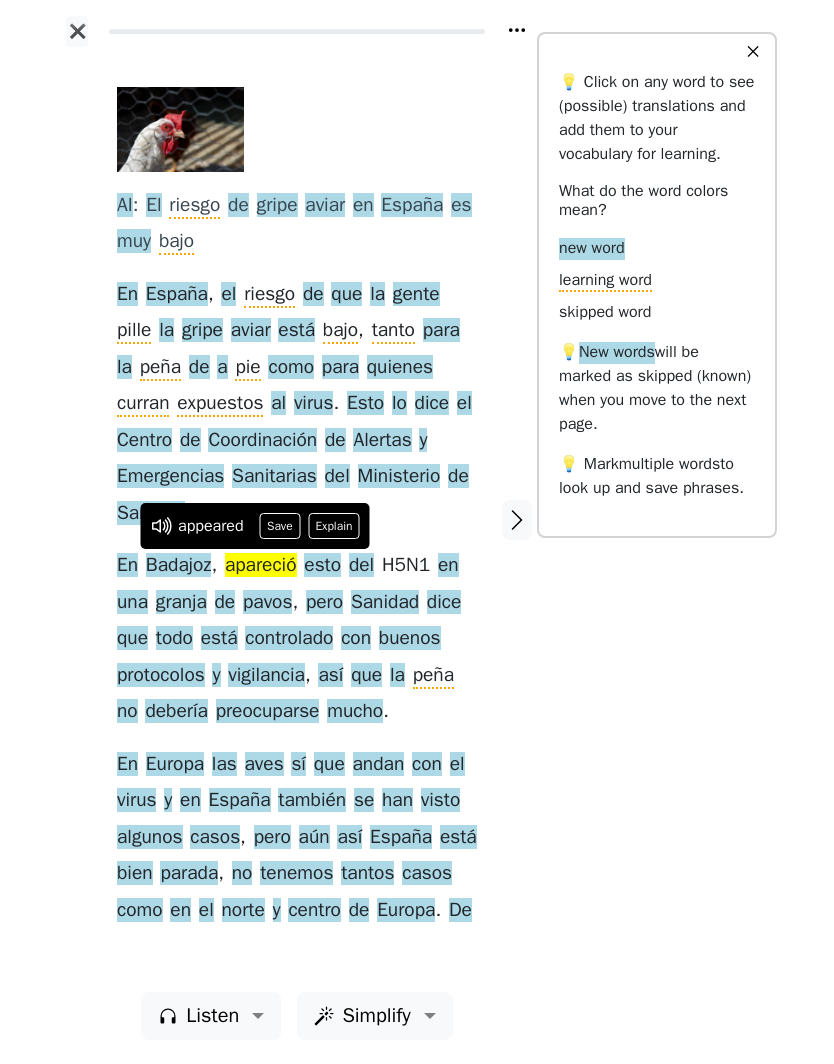 click on "Save" at bounding box center (280, 526) 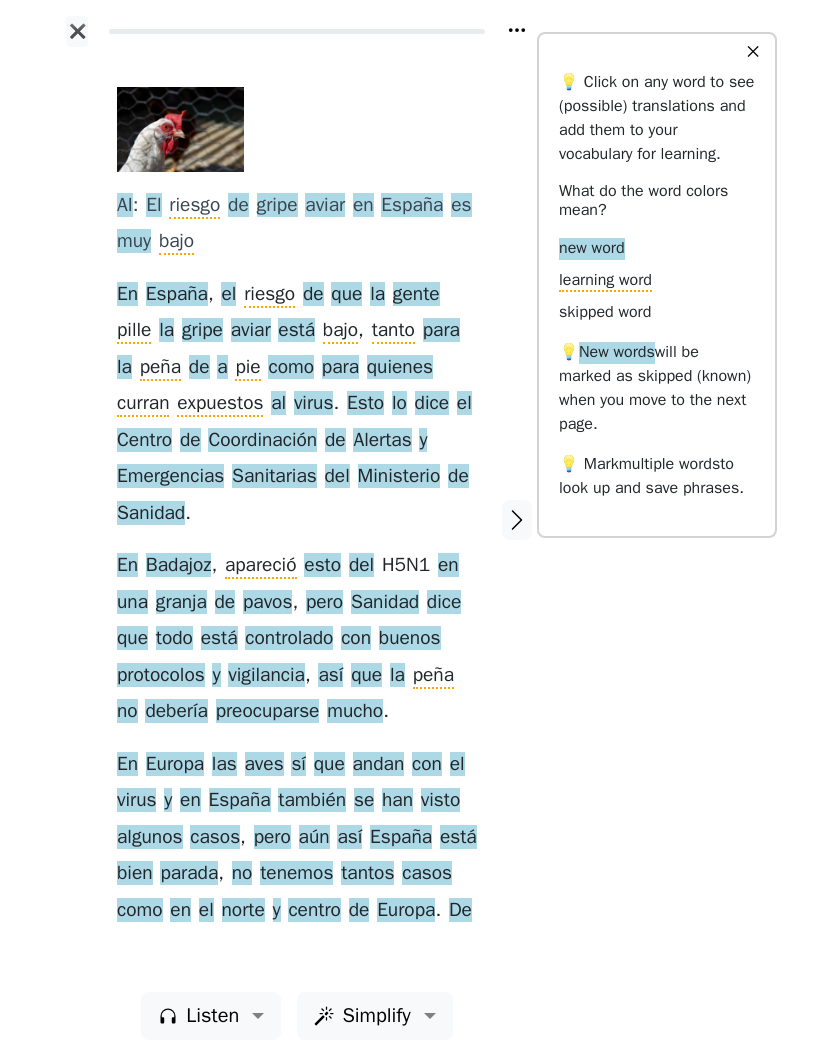 click on "pavos" at bounding box center (267, 603) 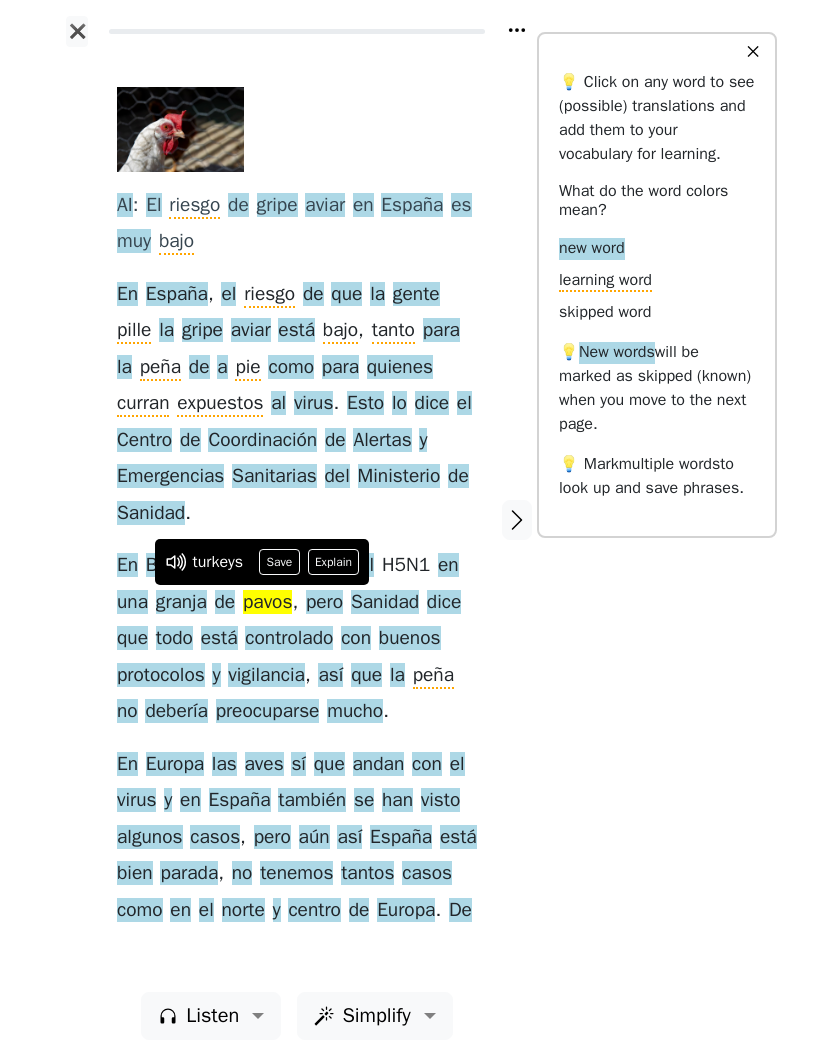 click on "Save" at bounding box center [279, 562] 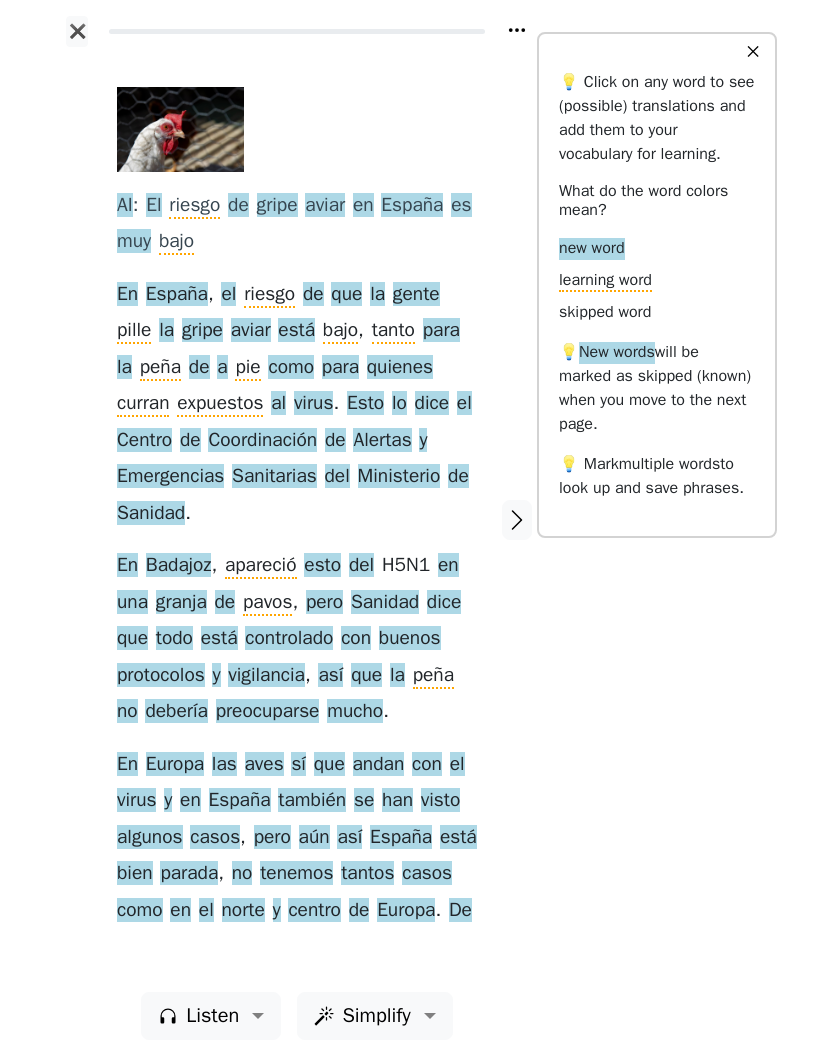 click on "controlado" at bounding box center [289, 639] 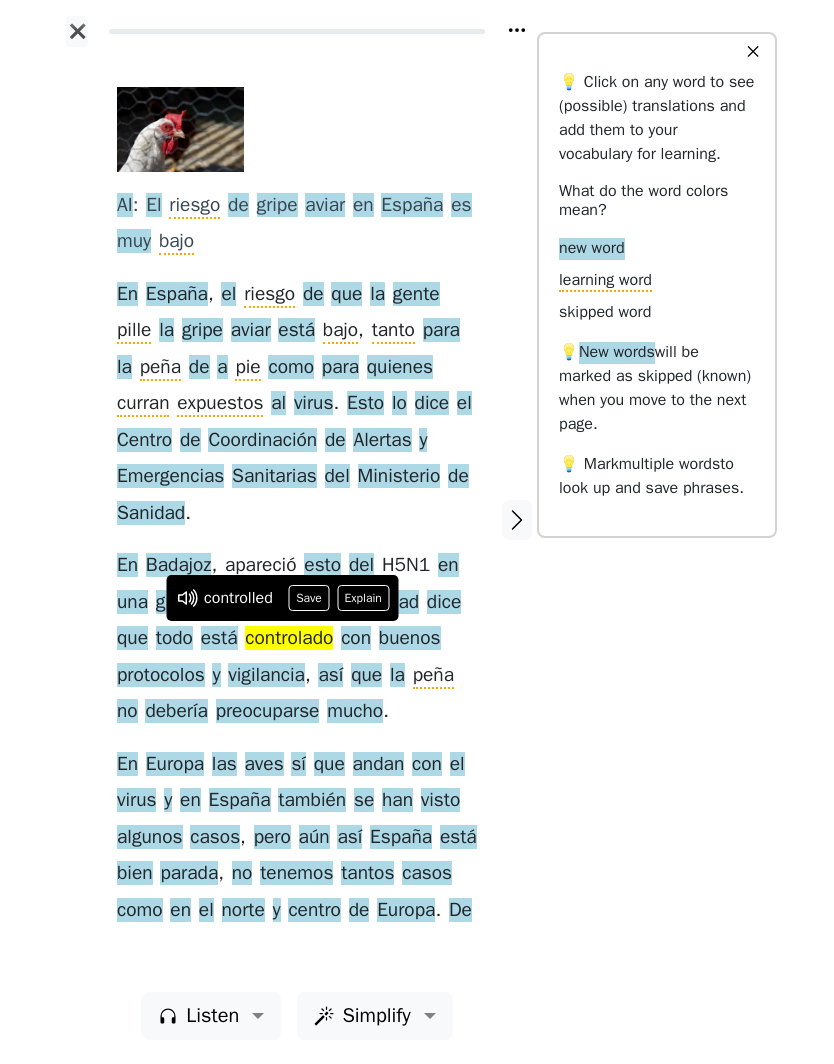 click on "Save" at bounding box center (309, 598) 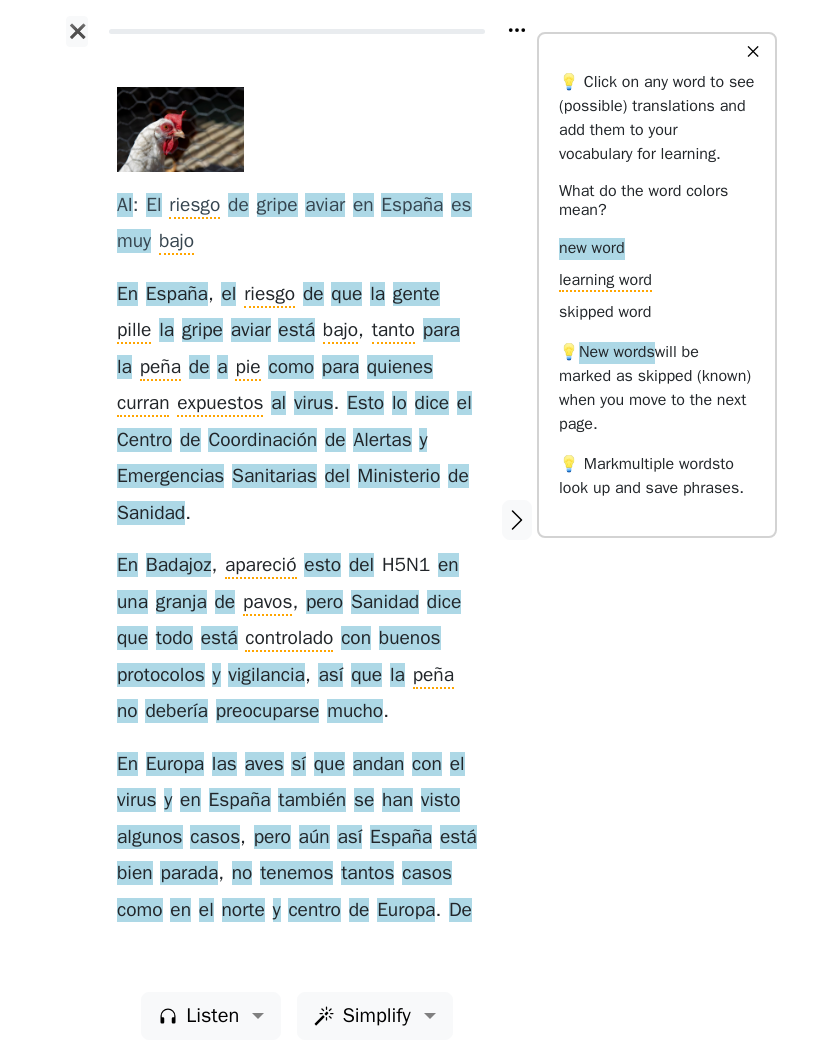 click on "aves" at bounding box center [264, 765] 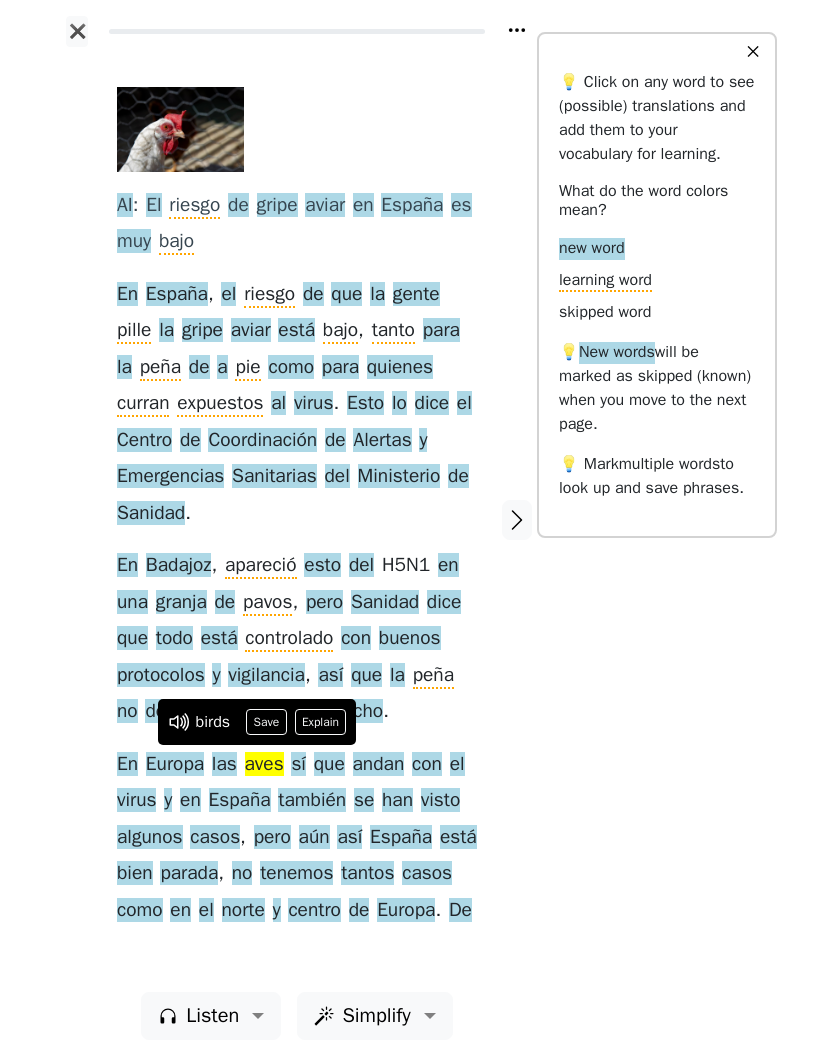 click on "Save" at bounding box center [266, 722] 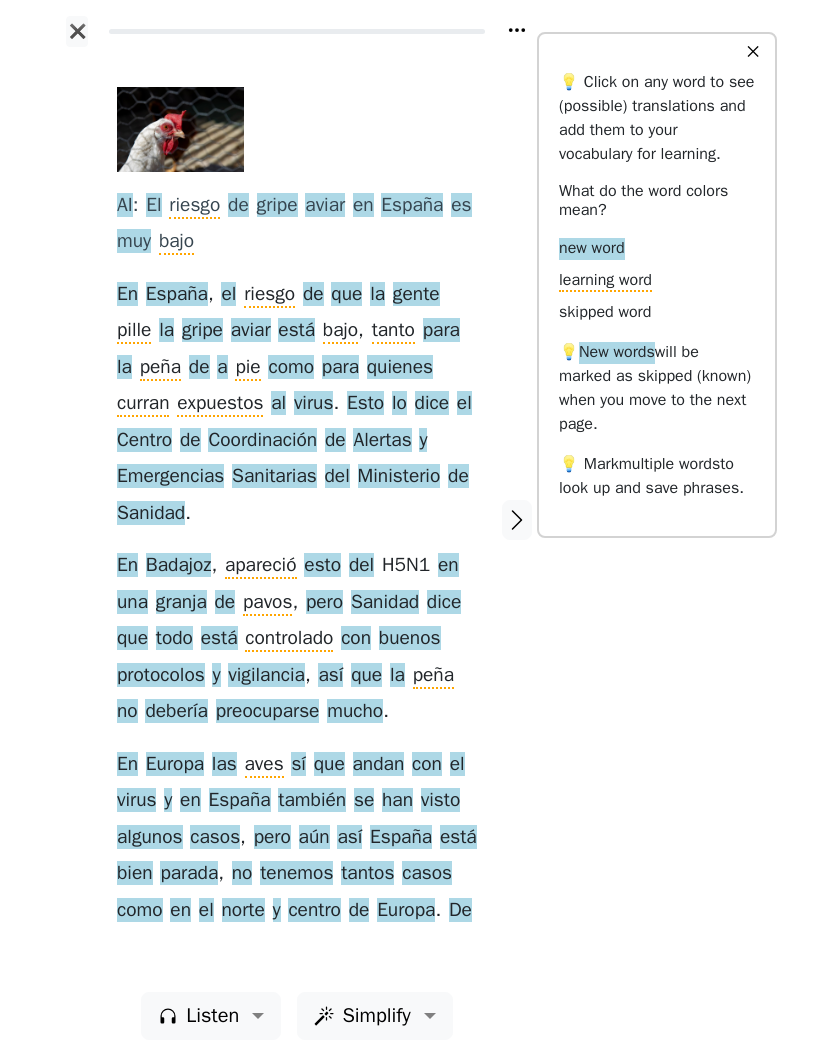 click on "andan" at bounding box center [379, 765] 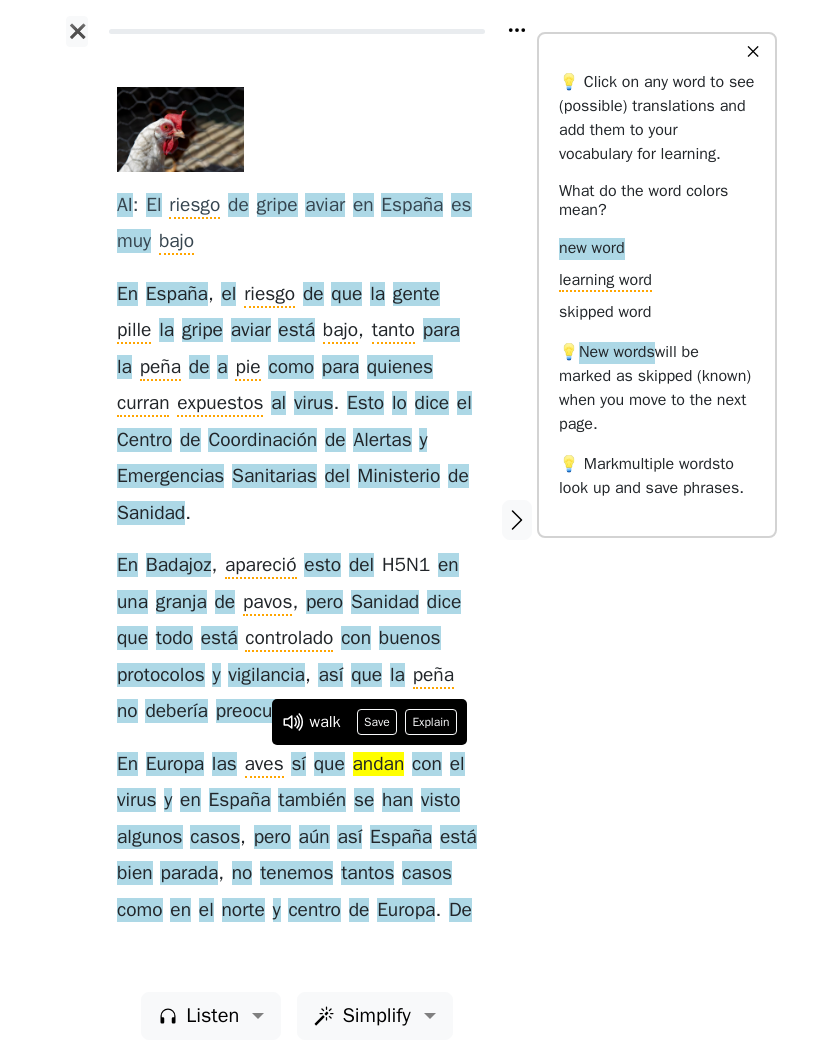 click on "Save" at bounding box center [377, 722] 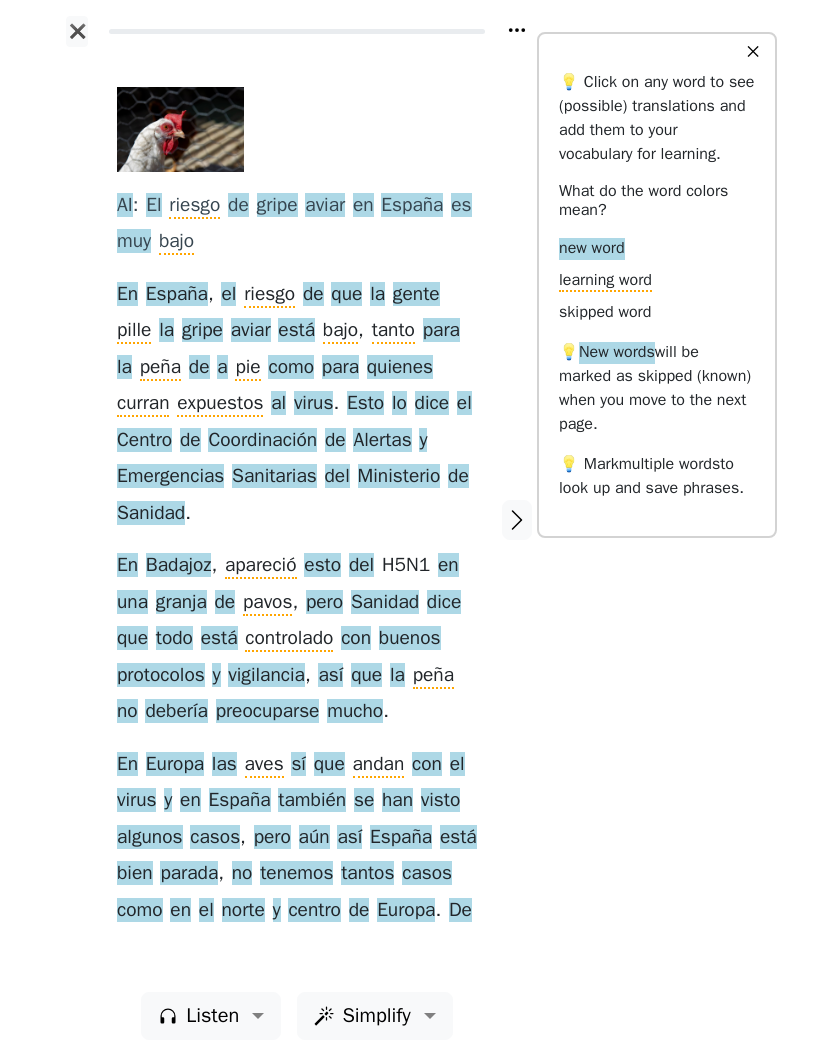 click on "han" at bounding box center [397, 801] 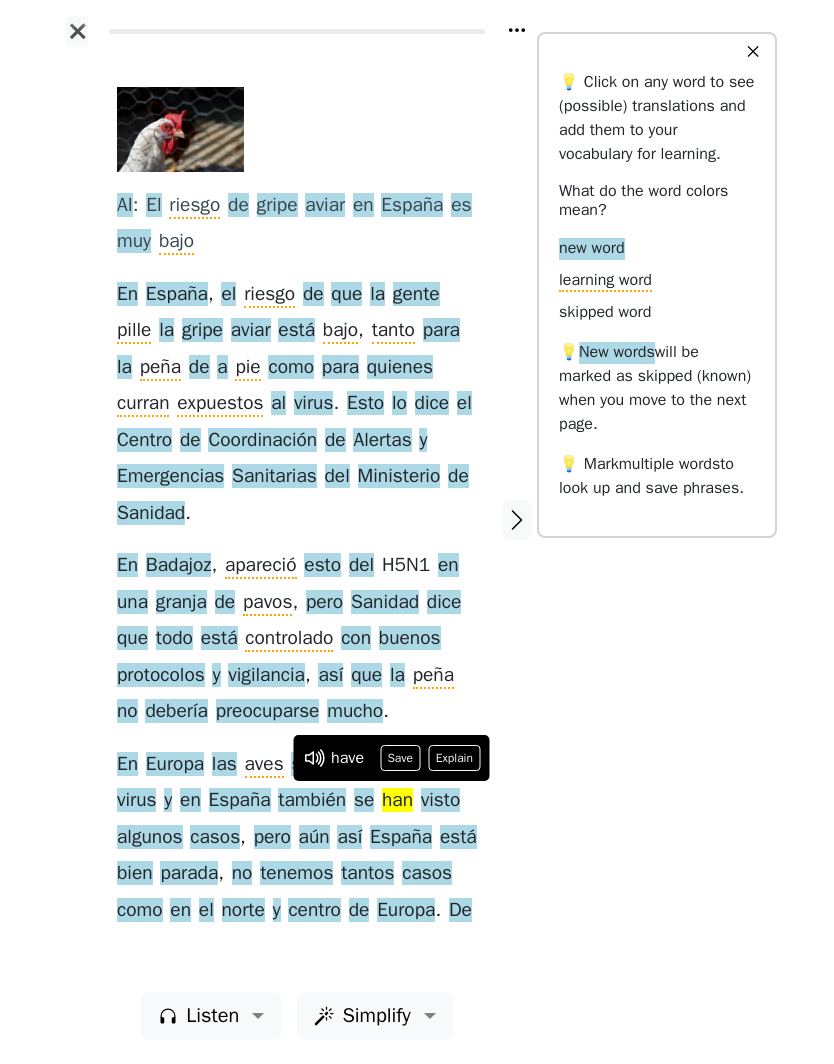 click on "Save" at bounding box center [400, 758] 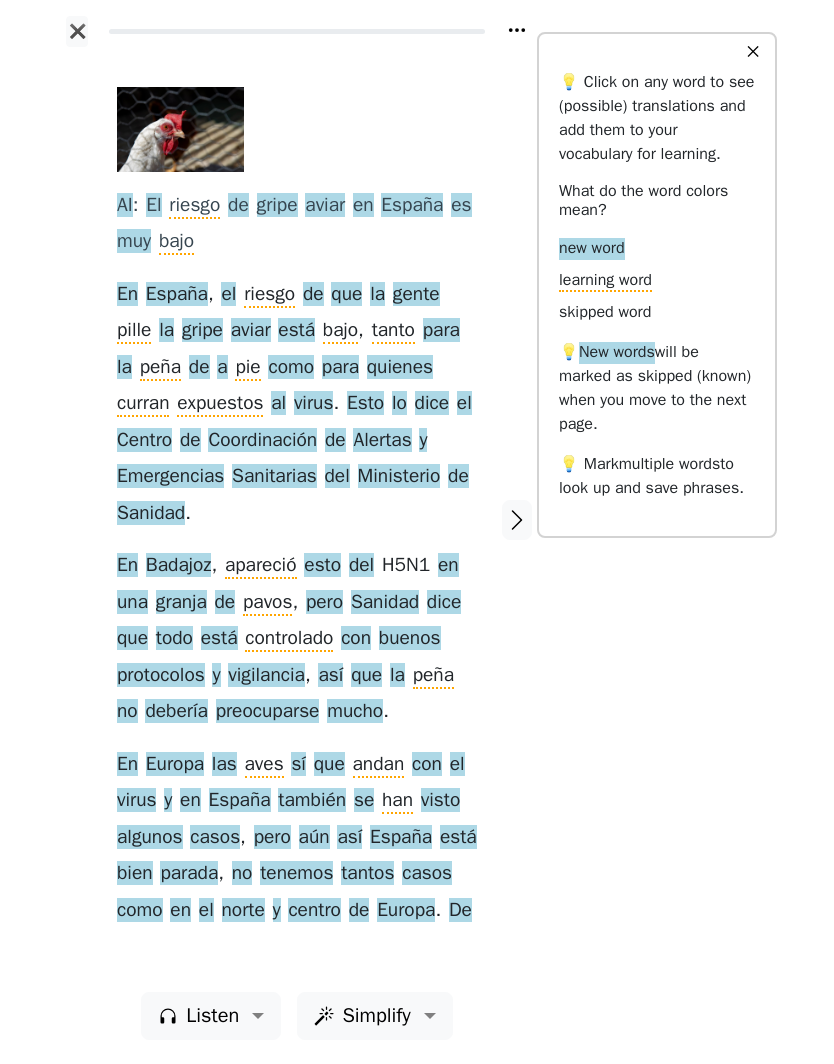 click on "visto" at bounding box center (440, 801) 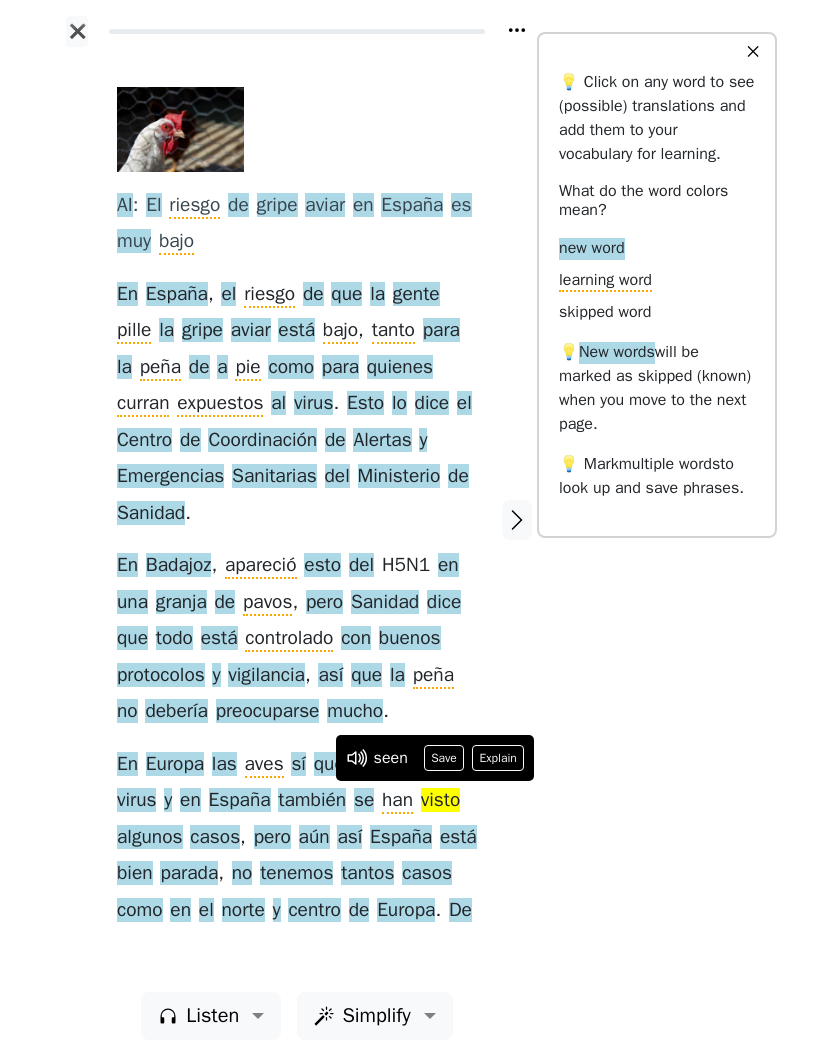 click on "Save" at bounding box center [444, 758] 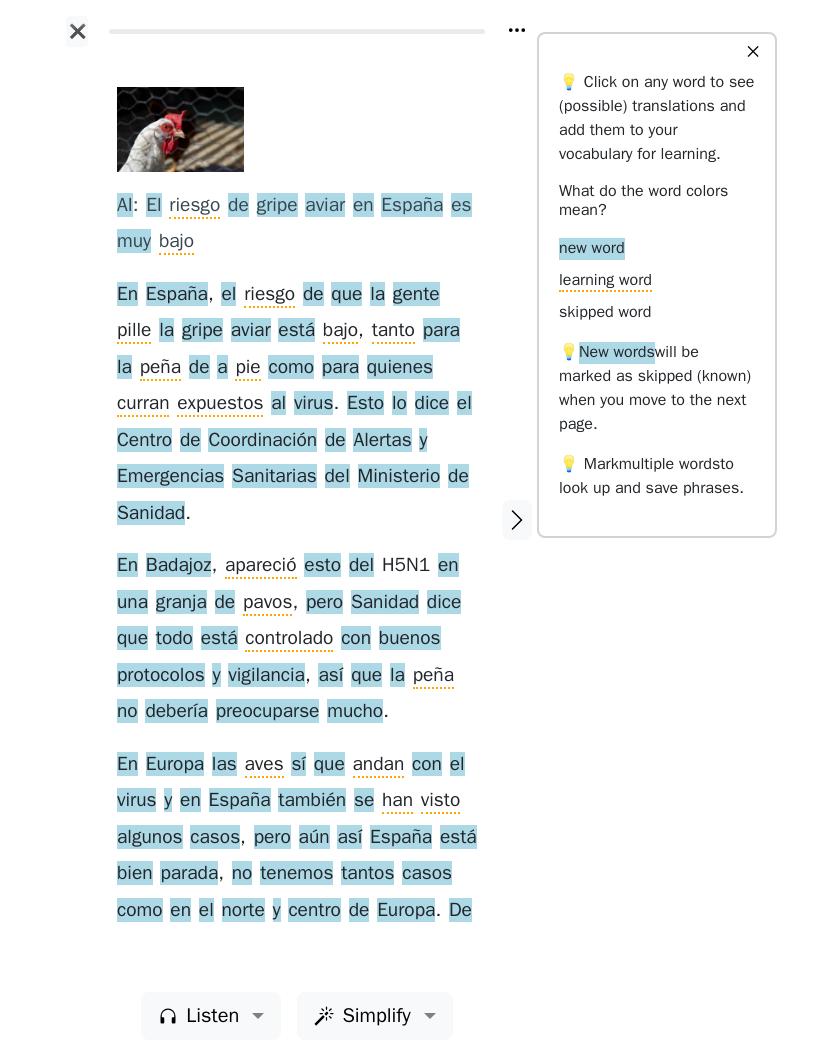 click on "casos" at bounding box center [215, 838] 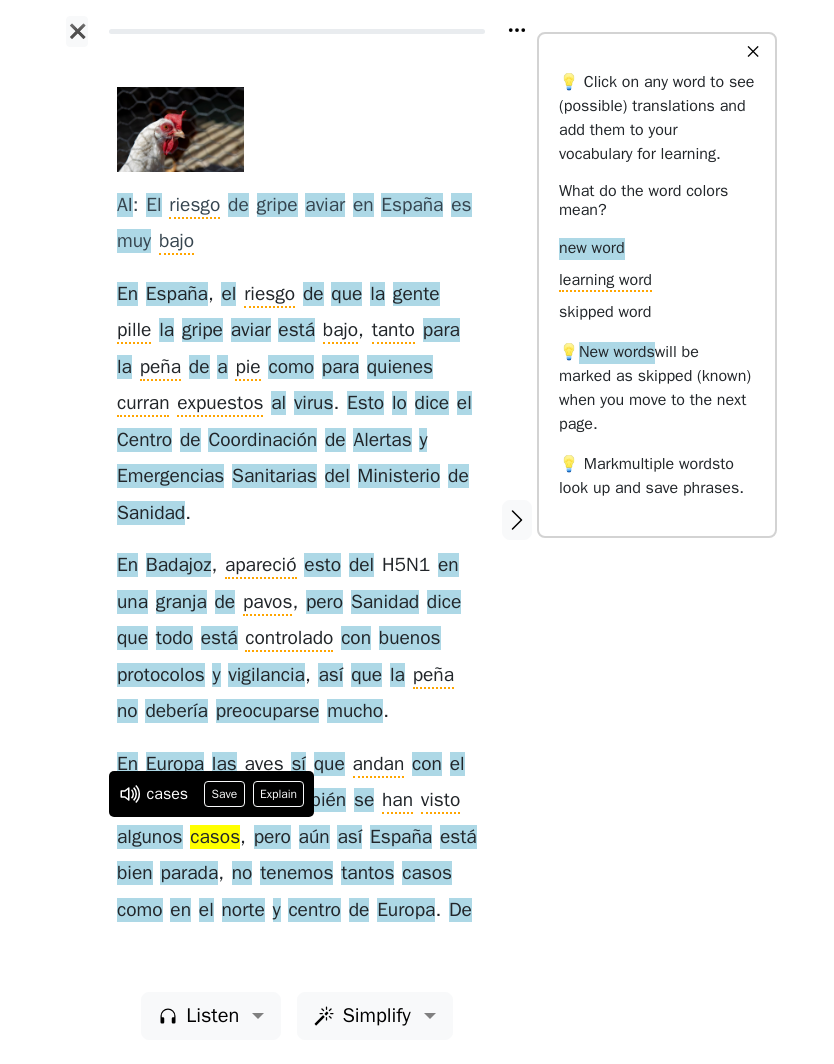 click on "Save" at bounding box center (224, 794) 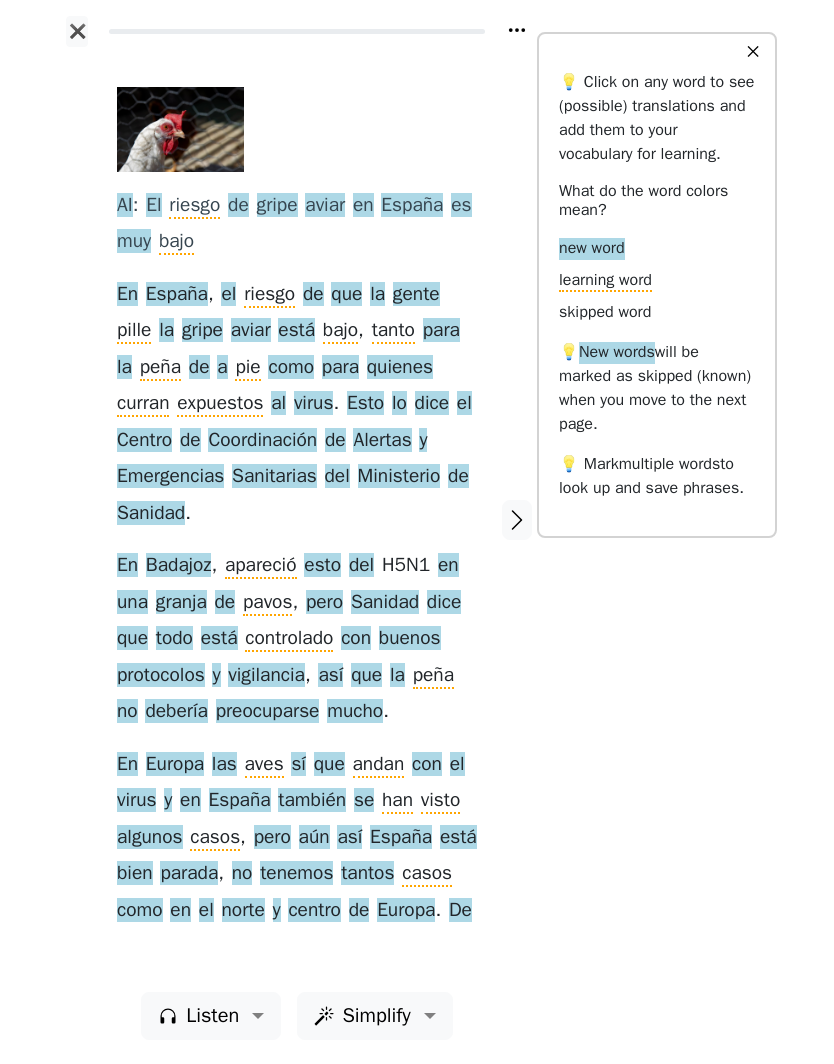click on "aún" at bounding box center (314, 838) 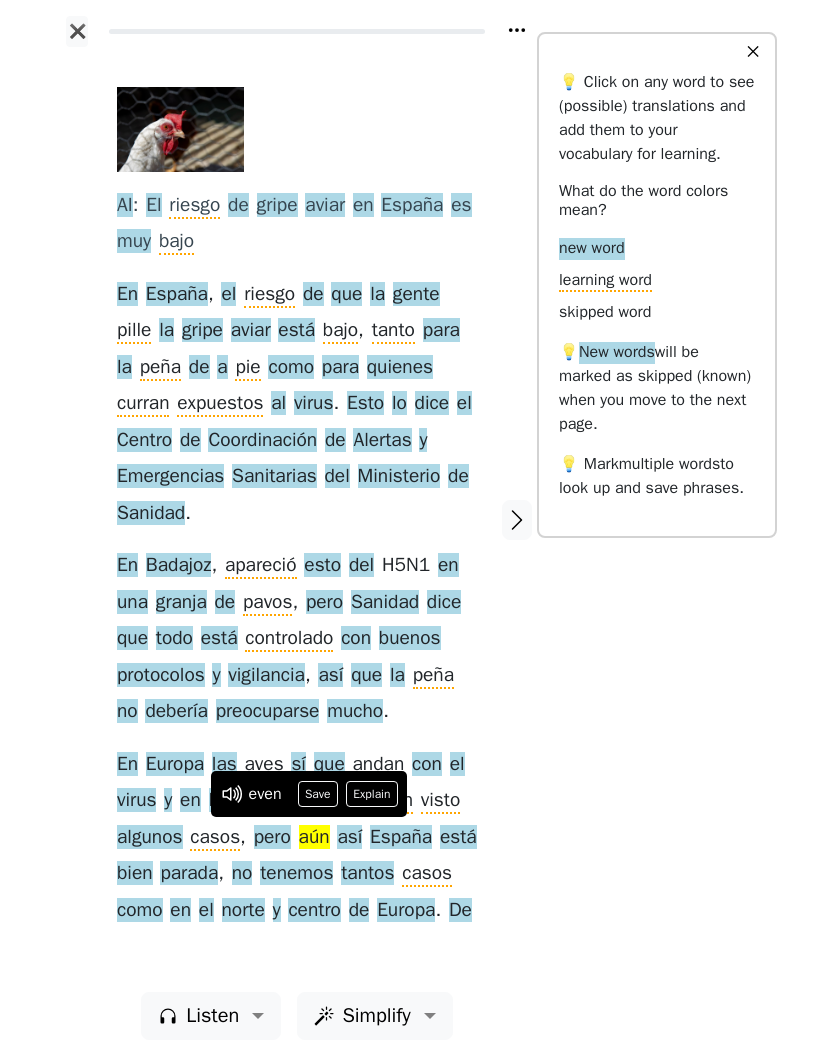 click on "Save" at bounding box center [318, 794] 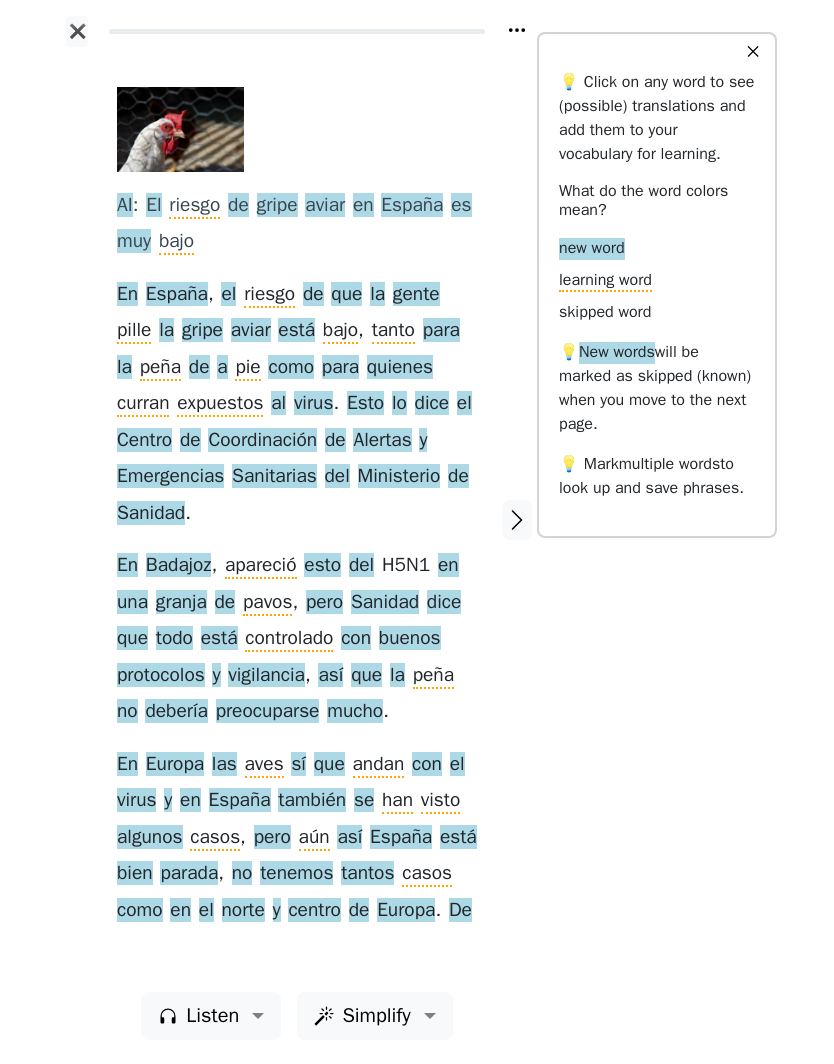 click on "así" at bounding box center (349, 838) 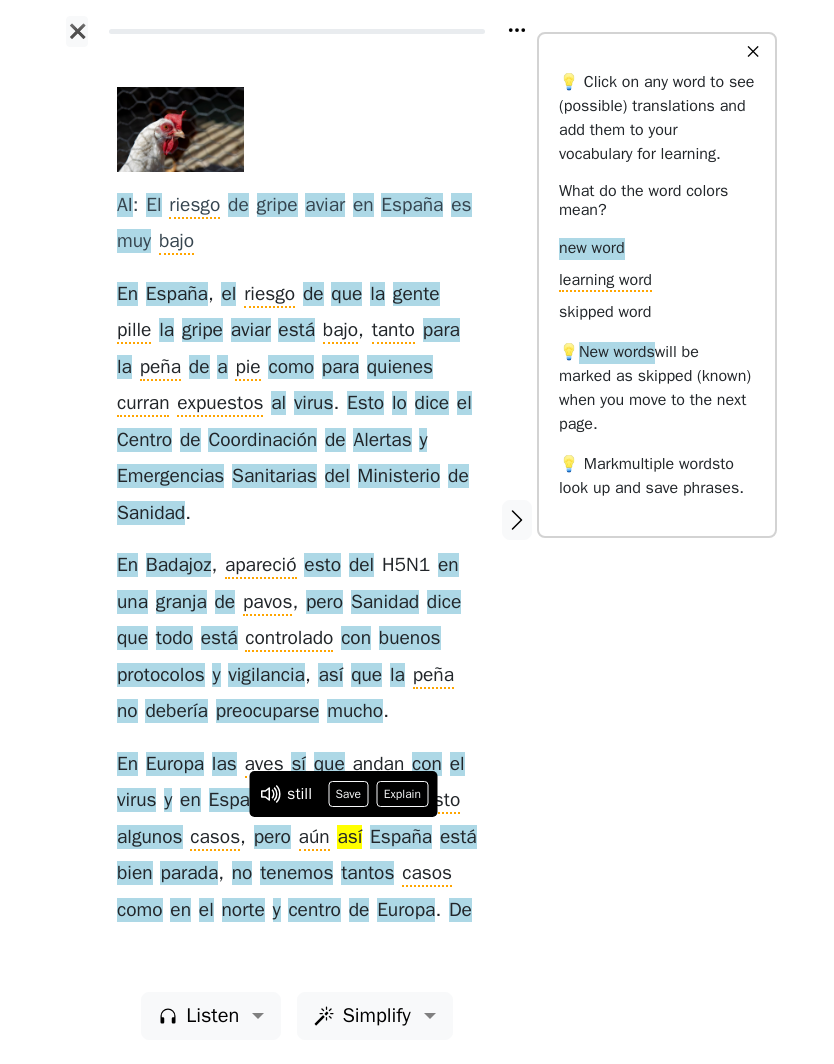 click on "Save" at bounding box center [348, 794] 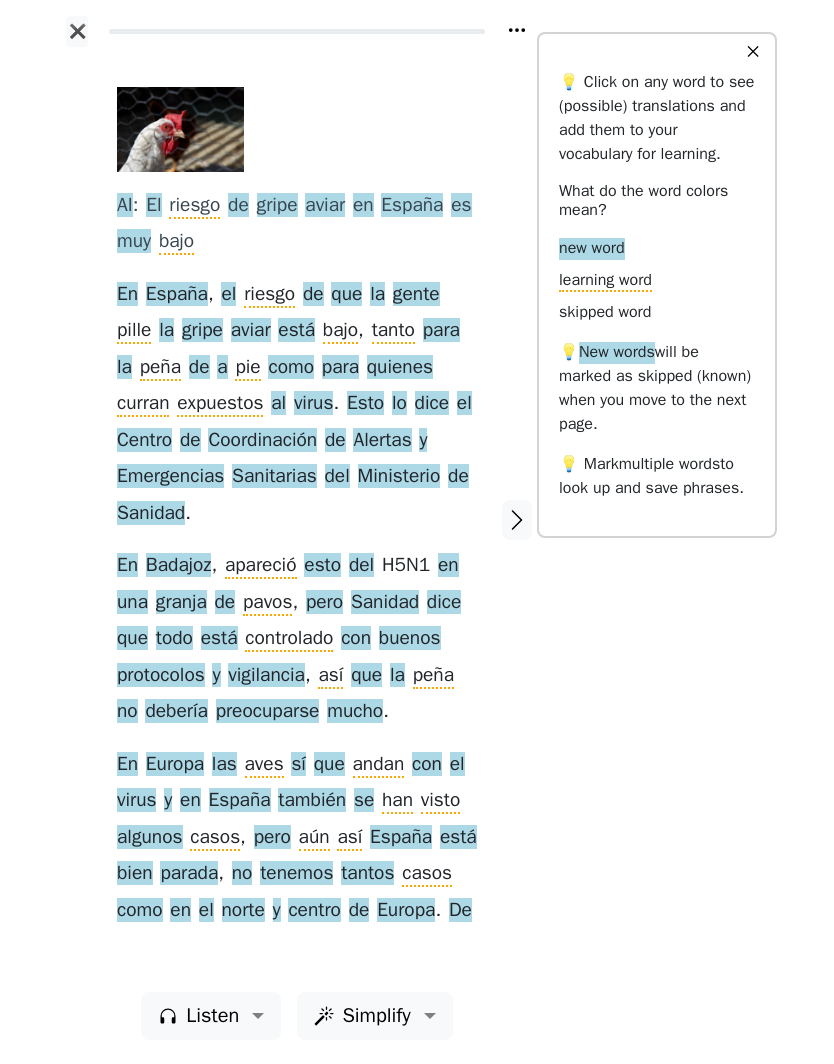 click on "tantos" at bounding box center [367, 874] 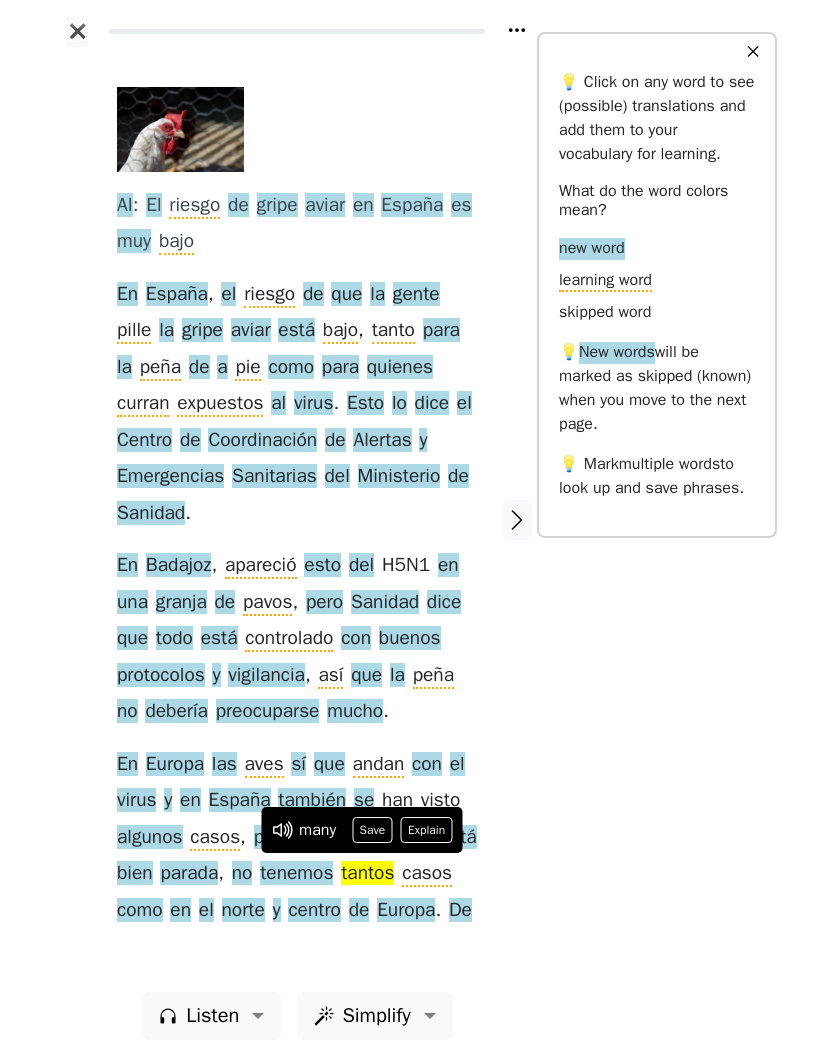 click on "Save" at bounding box center [372, 830] 